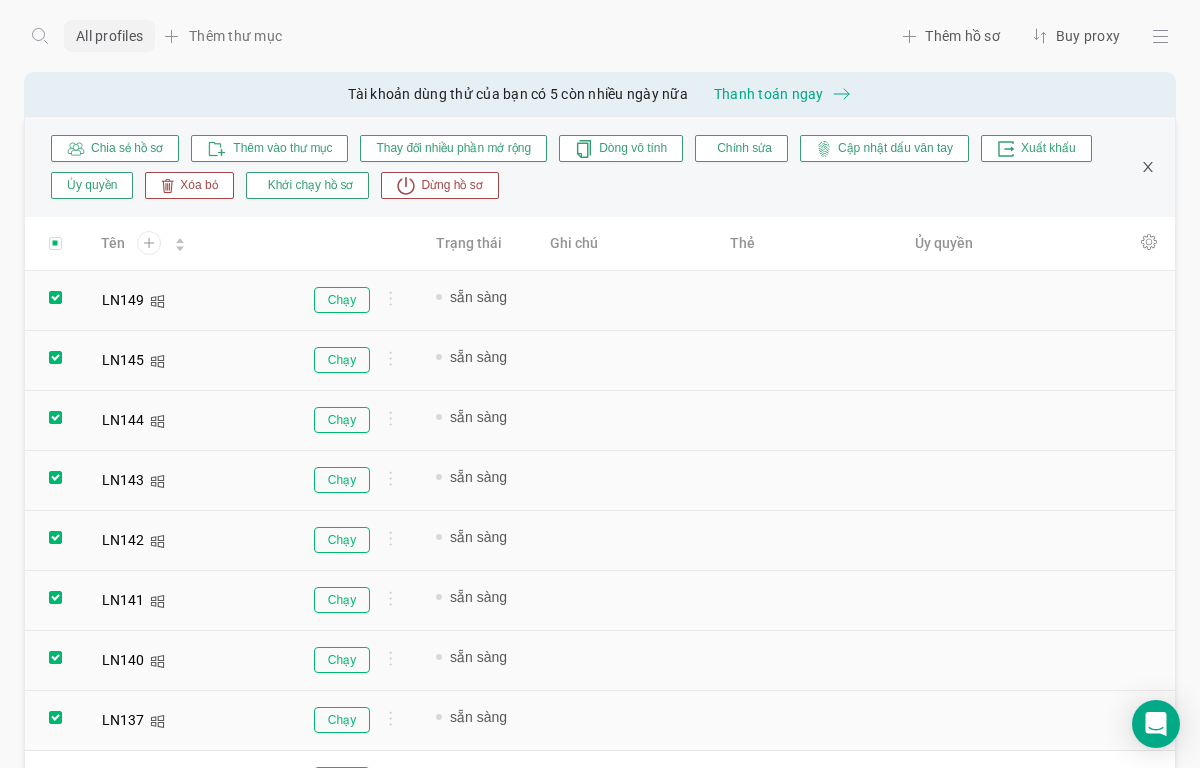 scroll, scrollTop: 0, scrollLeft: 0, axis: both 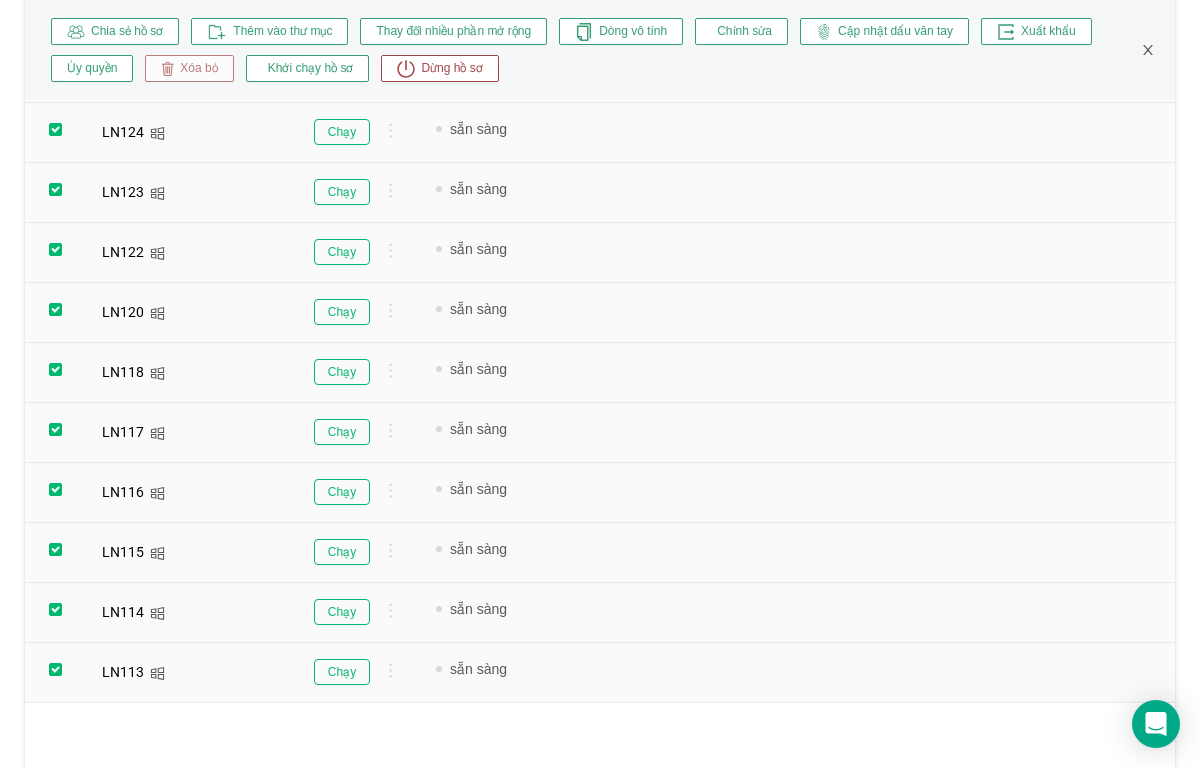 click on "Xóa bỏ" at bounding box center [195, 69] 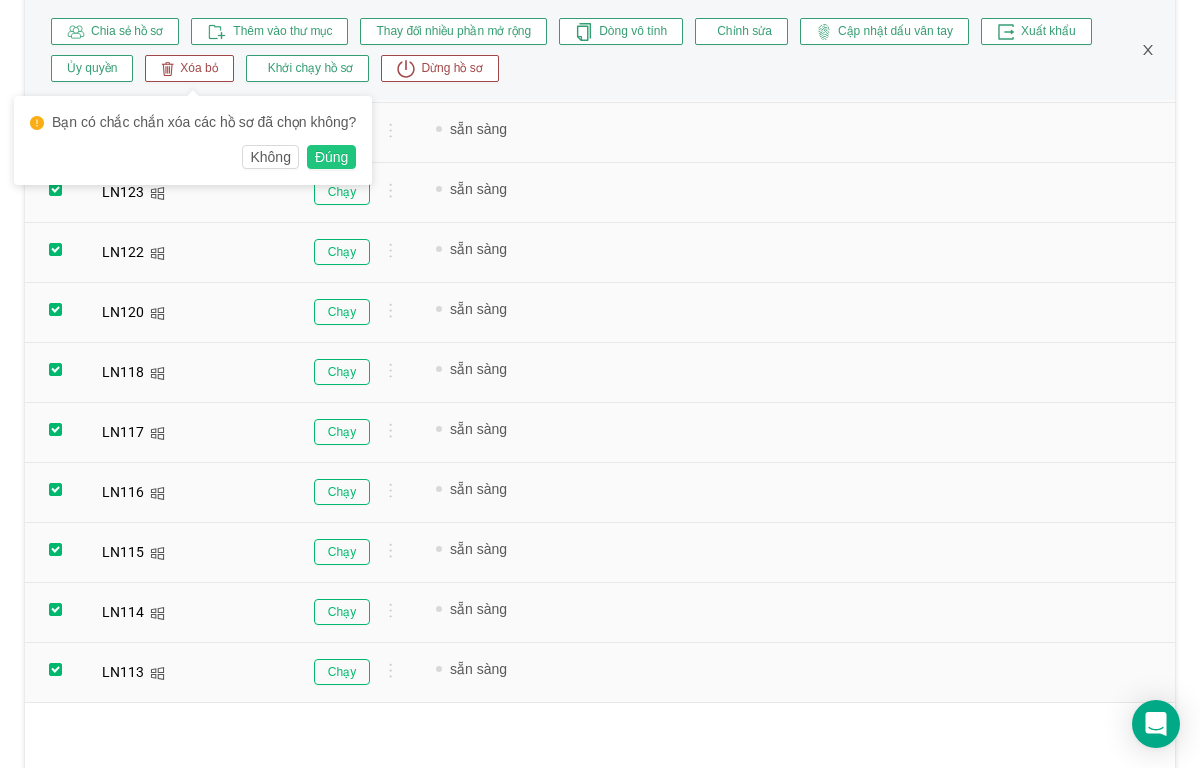 click on "Đúng" at bounding box center [331, 157] 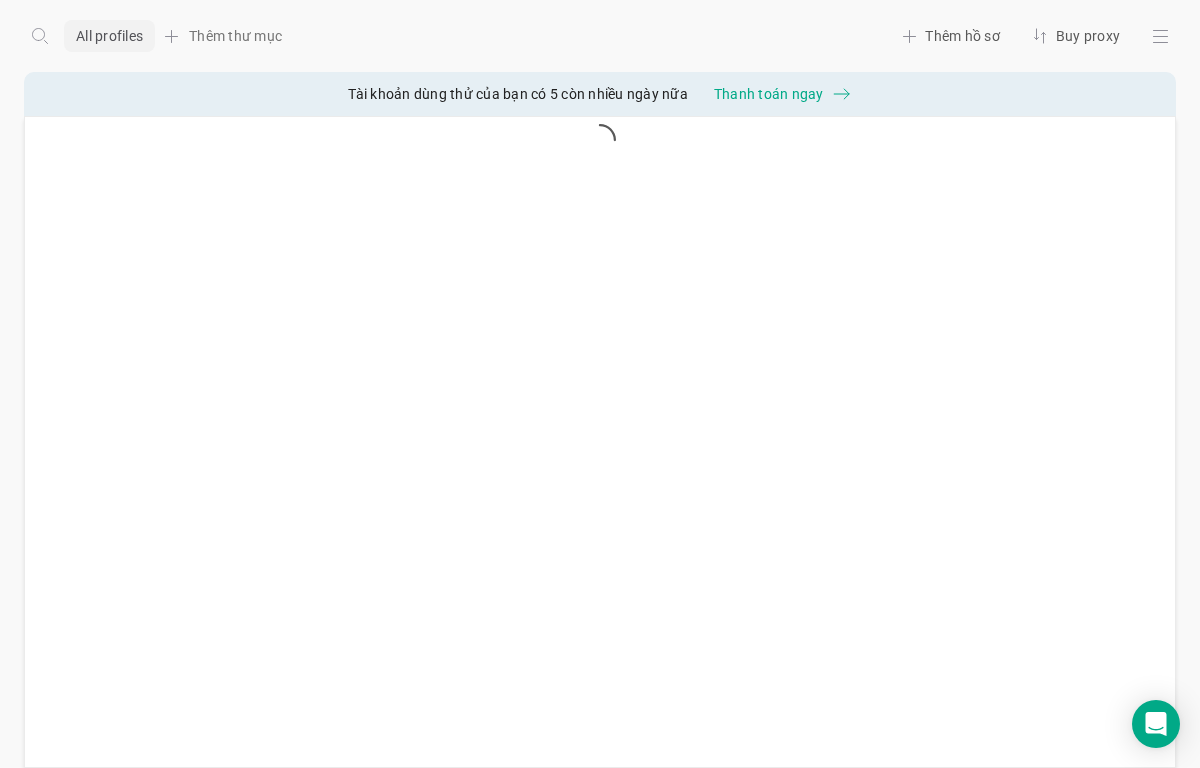 scroll, scrollTop: 0, scrollLeft: 0, axis: both 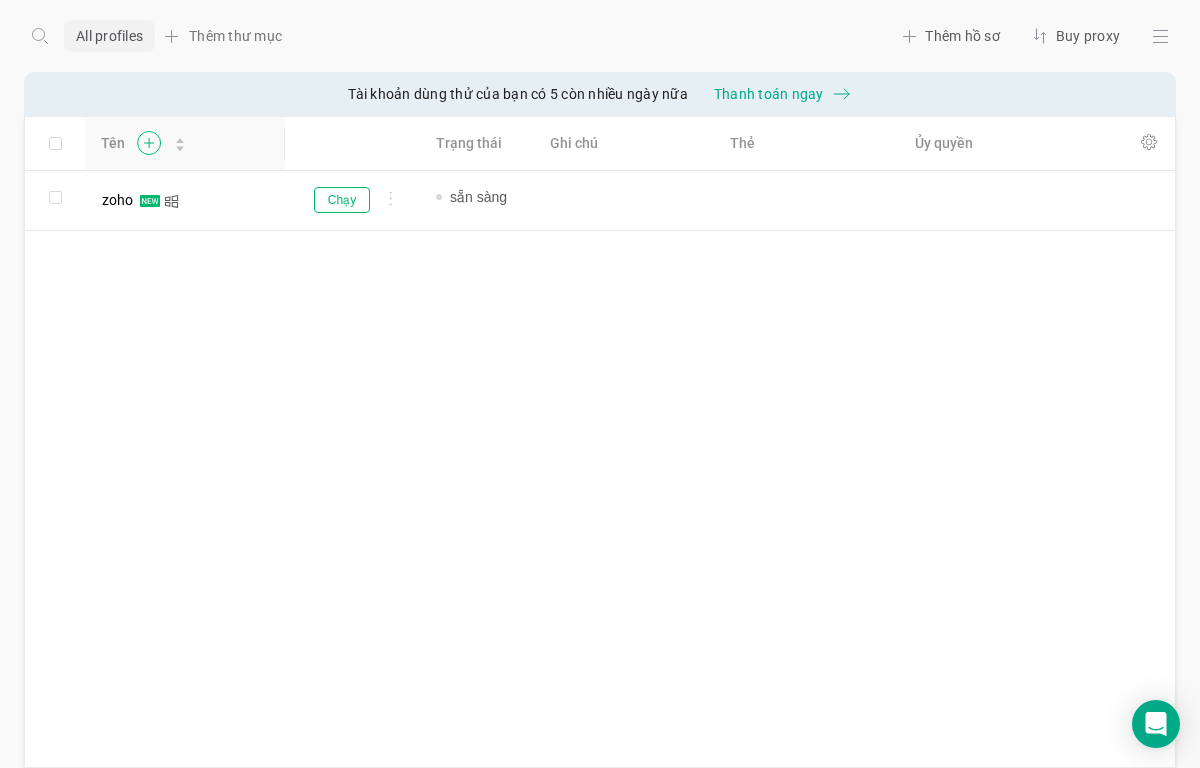 click at bounding box center [148, 143] 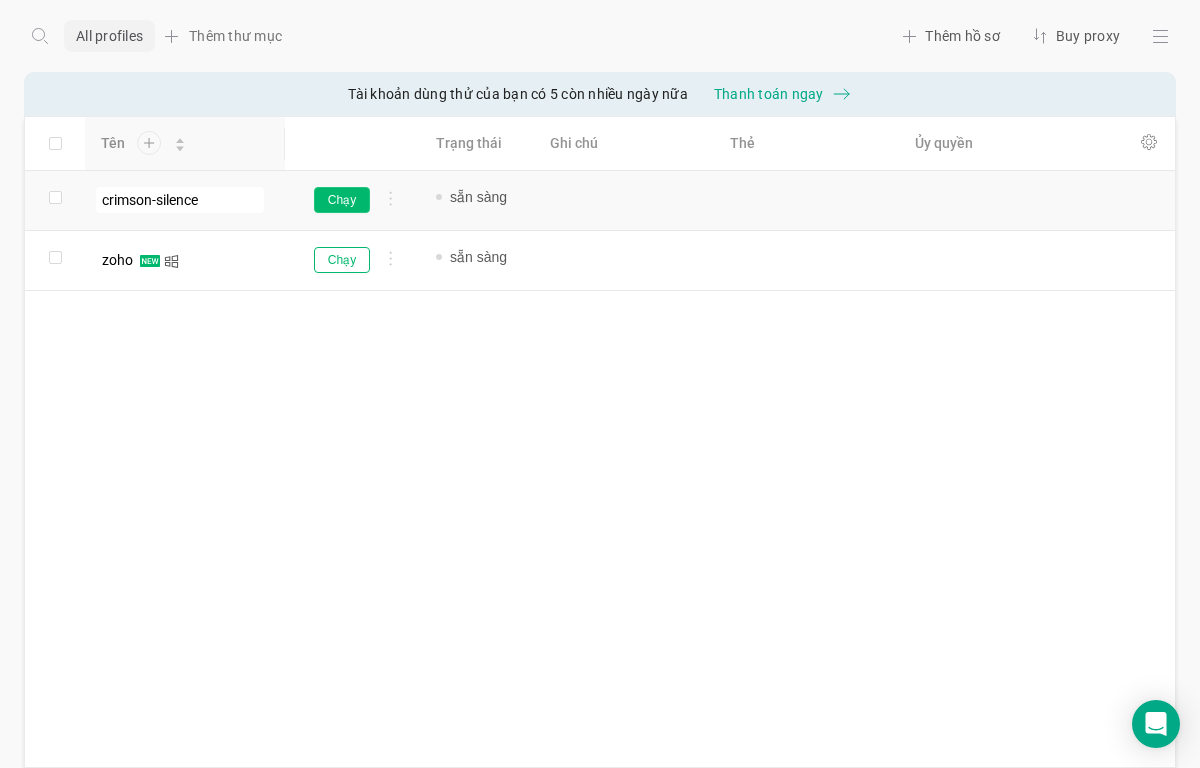 click on "Chạy" at bounding box center (342, 200) 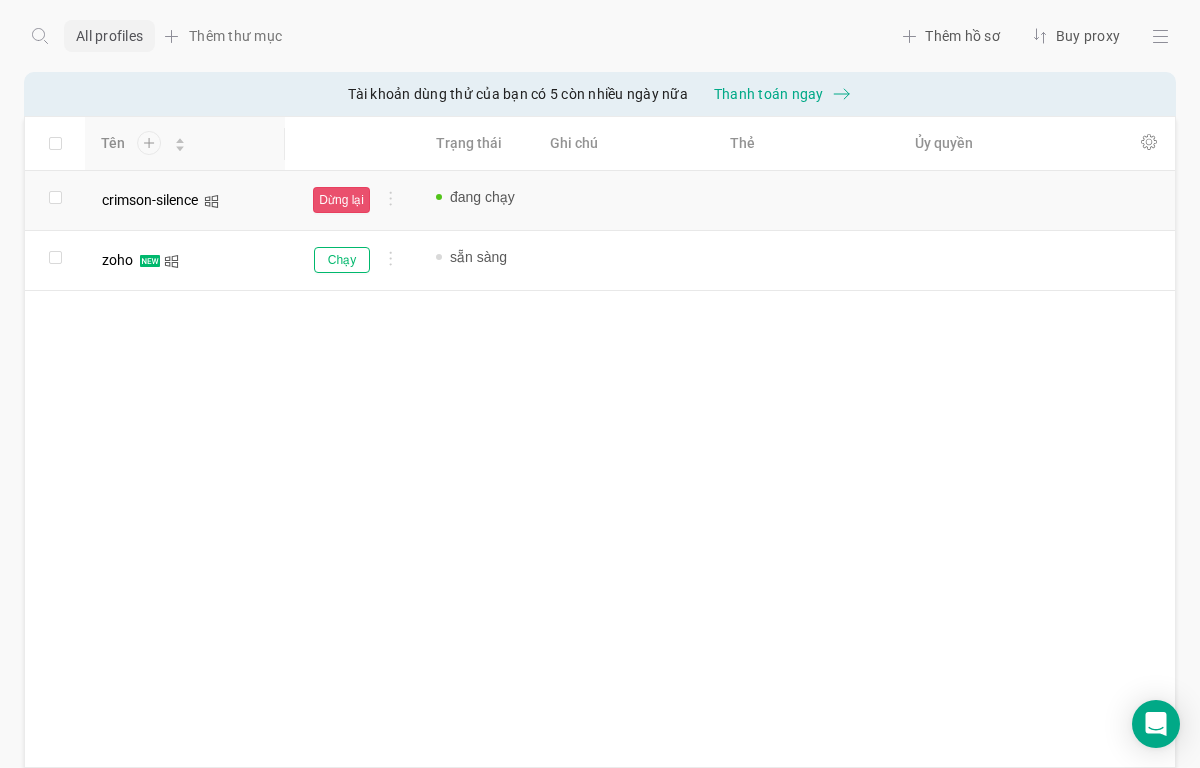 click on "Dừng lại" at bounding box center [341, 200] 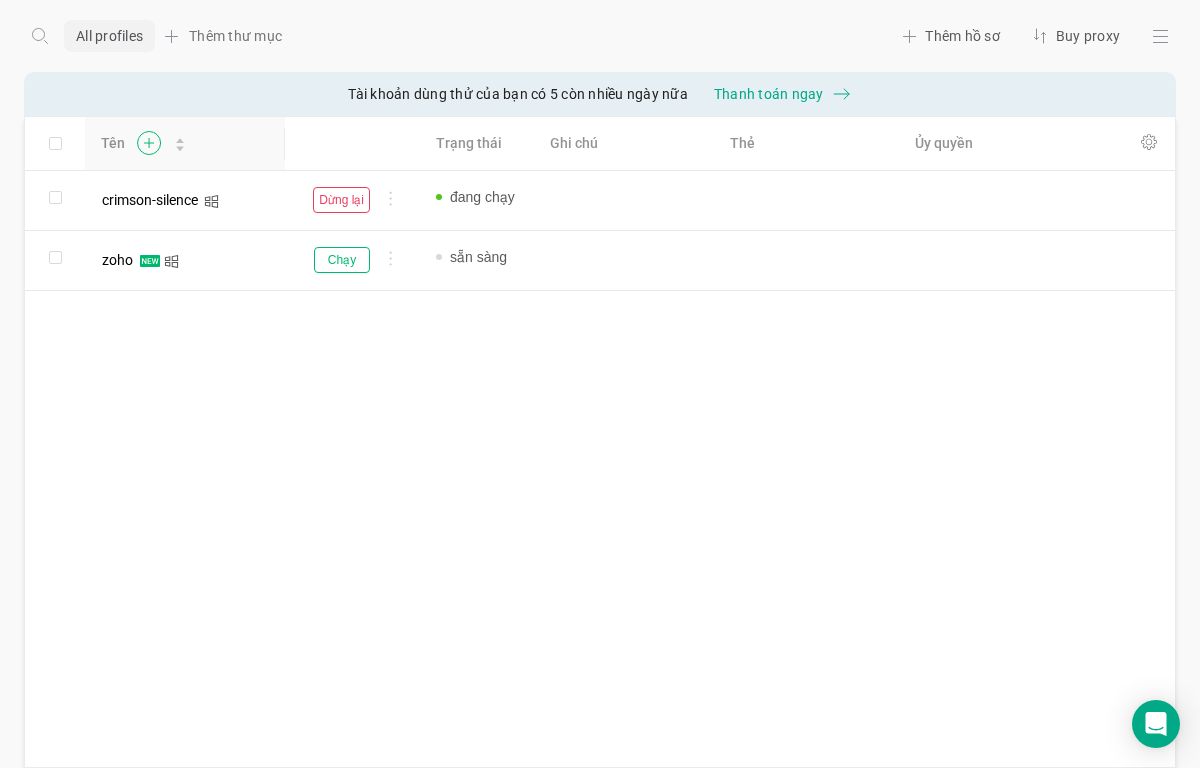 click at bounding box center [148, 143] 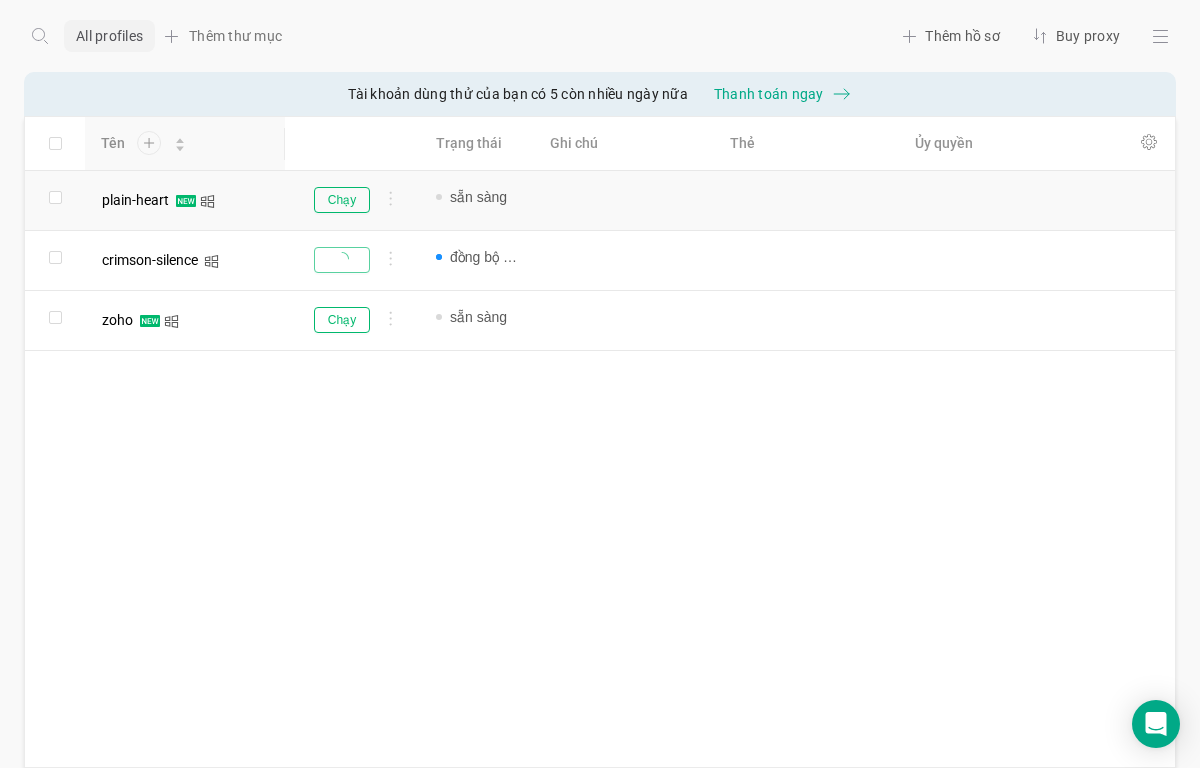 click on "All profiles Thêm thư mục Thêm hồ sơ Buy proxy Tài khoản dùng thử của bạn có 5 còn nhiều ngày nữa Thanh toán ngay Chia sẻ hồ sơ Thêm vào thư mục Thay đổi nhiều phần mở rộng Dòng vô tính Chỉnh sửa Cập nhật dấu vân tay Xuất khẩu Ủy quyền Xóa bỏ Khởi chạy hồ sơ Dừng hồ sơ Hồ sơ đầu tiên của bạn đã sẵn sàng! Nhấp vào hồ sơ để kiểm tra proxy, múi giờ, cookie, vị trí địa lý và các cài đặt nhanh khác. Đi tới cài đặt nhanh 1 của 4 Tên Trạng thái Ghi chú Thẻ Ủy quyền plain-heart Chạy sẵn sàng Thêm ghi chú Thêm thẻ... Thêm hoặc dán proxy crimson-silence đồng bộ hóa Thêm ghi chú" at bounding box center [600, 384] 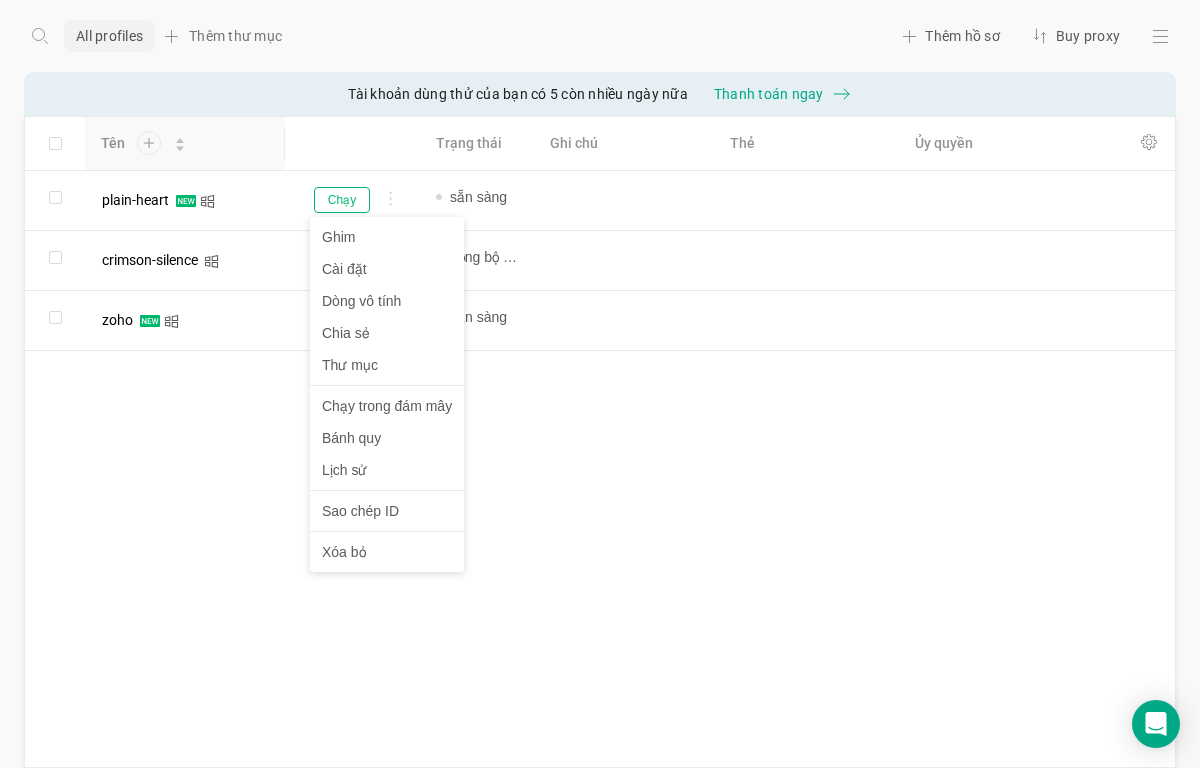 click on "Ghim Cài đặt Dòng vô tính Chia sẻ Thư mục Chạy trong đám mây Bánh quy Lịch sử Sao chép ID Xóa bỏ" at bounding box center (387, 394) 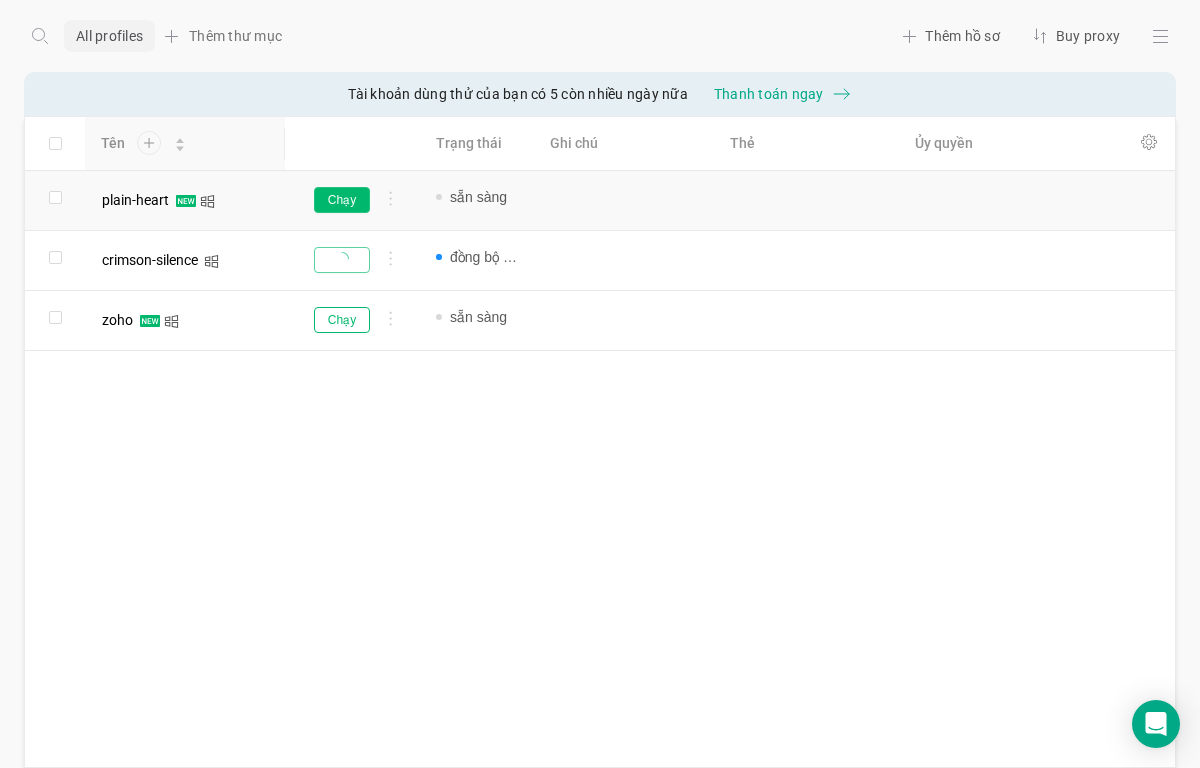 click on "Chạy" at bounding box center (342, 200) 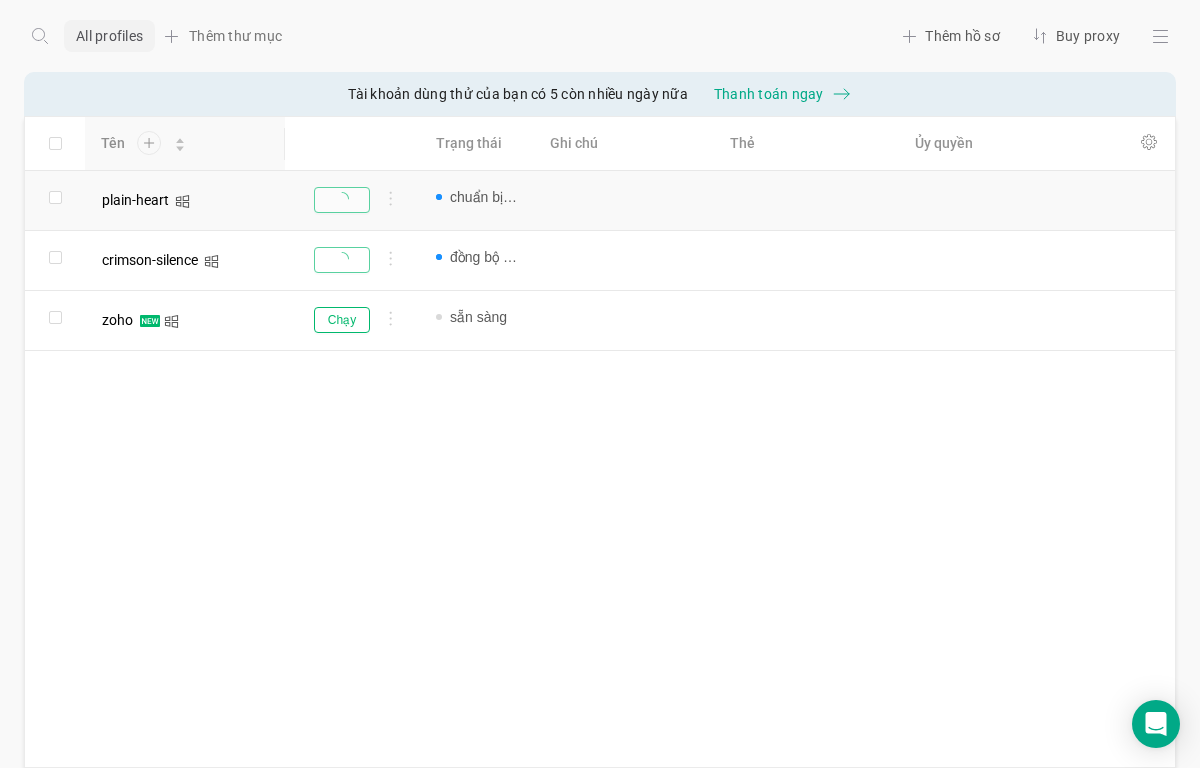 click on "Chia sẻ hồ sơ Thêm vào thư mục Thay đổi nhiều phần mở rộng Dòng vô tính Chỉnh sửa Cập nhật dấu vân tay Xuất khẩu Ủy quyền Xóa bỏ Khởi chạy hồ sơ Dừng hồ sơ Hồ sơ đầu tiên của bạn đã sẵn sàng! Nhấp vào hồ sơ để kiểm tra proxy, múi giờ, cookie, vị trí địa lý và các cài đặt nhanh khác. Đi tới cài đặt nhanh 1 của 4 Tên Trạng thái Ghi chú Thẻ Ủy quyền plain-heart chuẩn bị hồ sơ... Thêm ghi chú Thêm thẻ... Thêm hoặc dán proxy crimson-silence đồng bộ hóa Thêm ghi chú Thêm thẻ... Thêm hoặc dán proxy zoho Chạy sẵn sàng Thêm ghi chú" at bounding box center [600, 442] 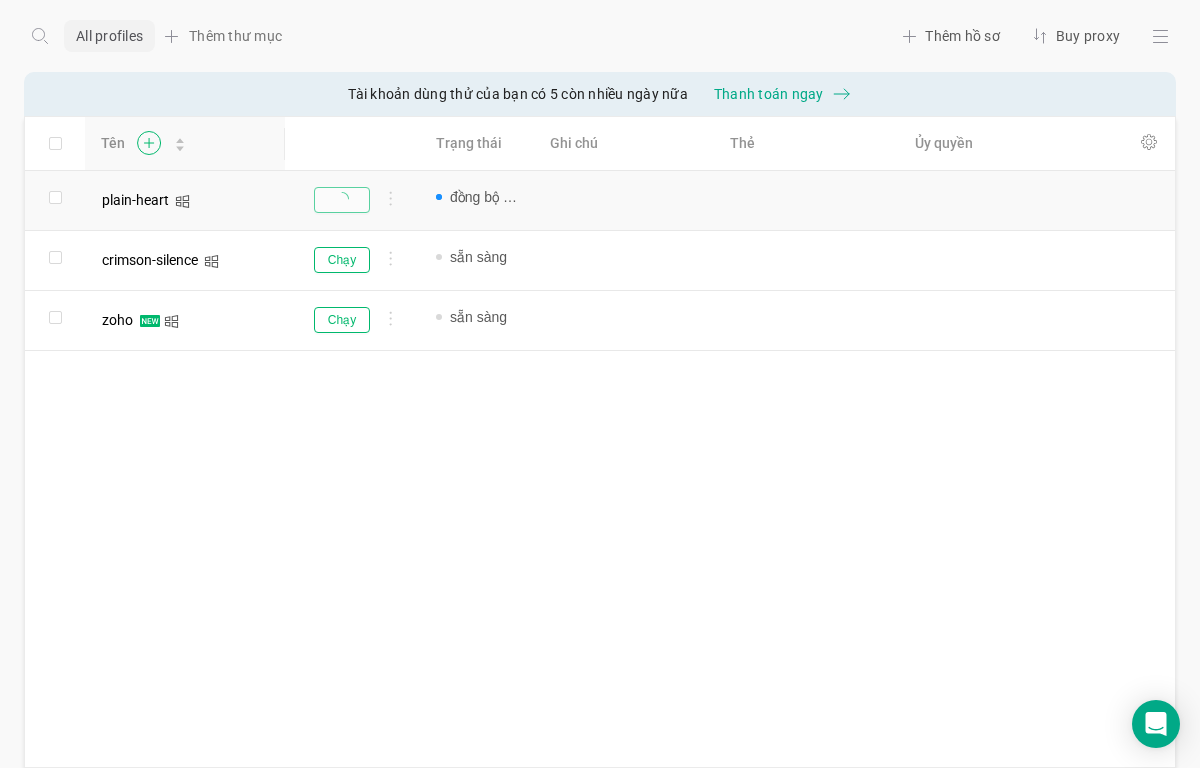 click at bounding box center (148, 143) 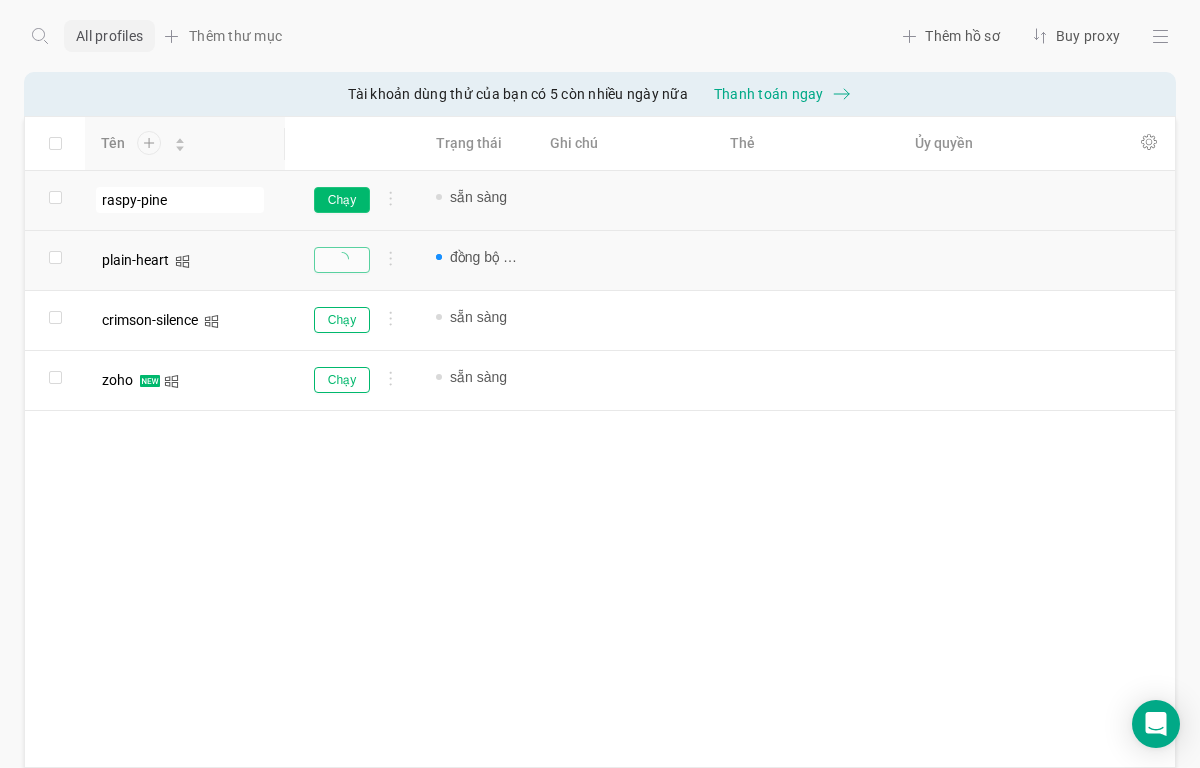 click on "Chạy" at bounding box center [342, 200] 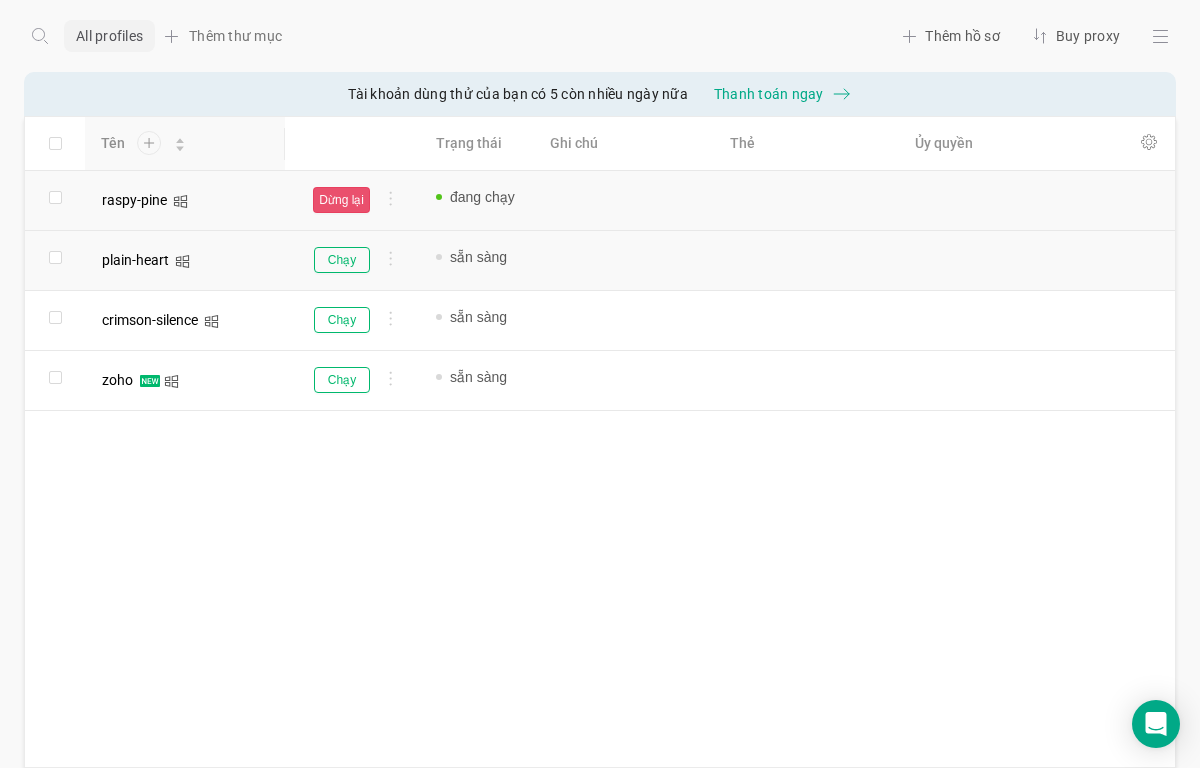 click on "Dừng lại" at bounding box center [341, 200] 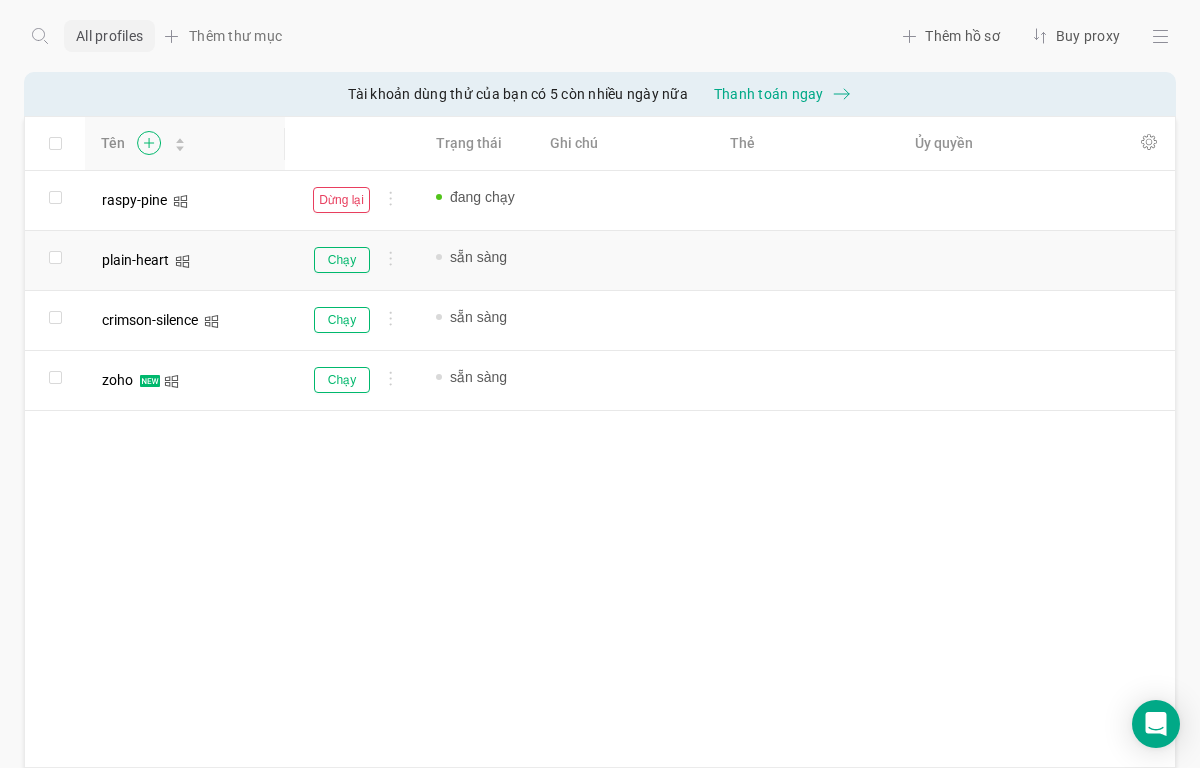 click at bounding box center [148, 143] 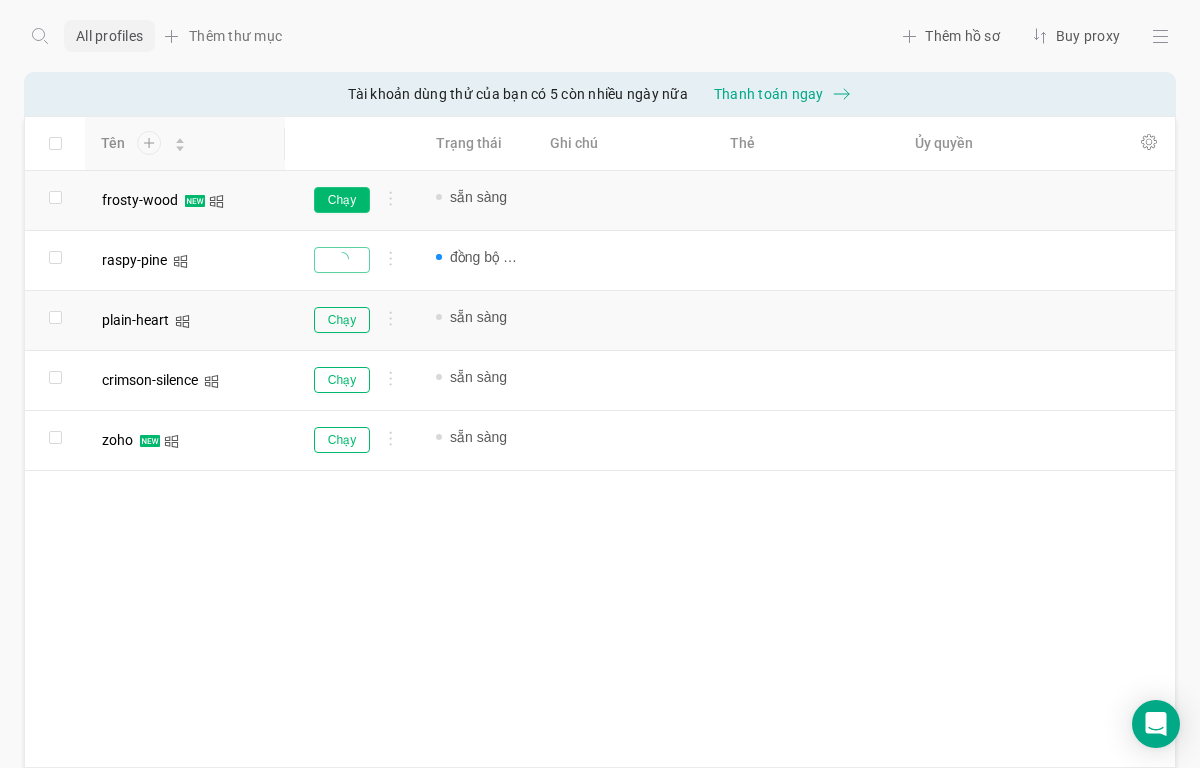 click on "Chạy" at bounding box center [342, 200] 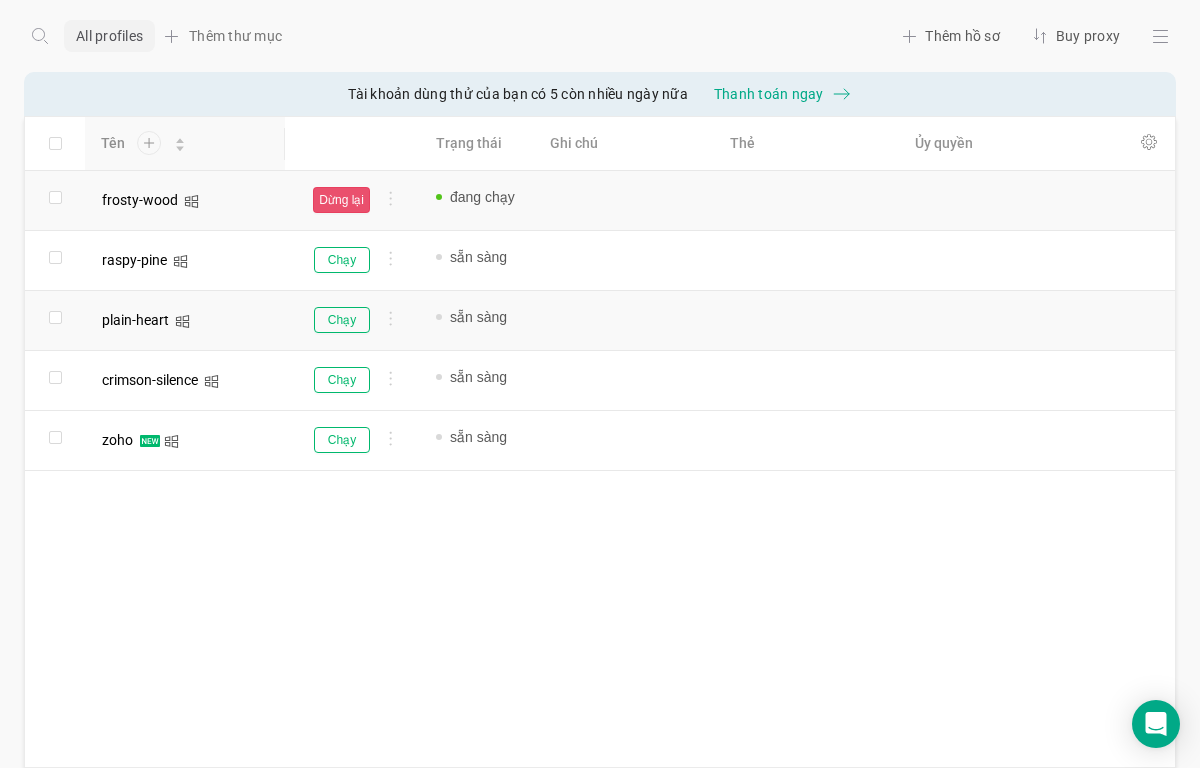 click on "Dừng lại" at bounding box center [341, 200] 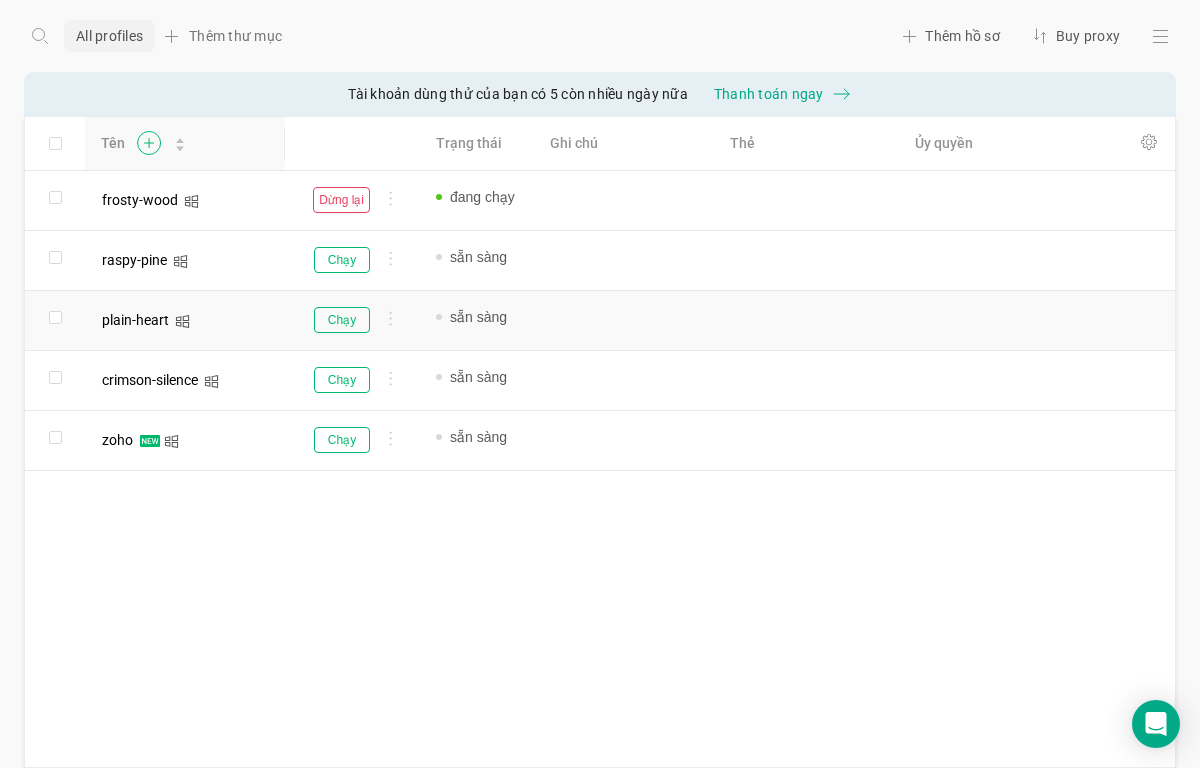 click at bounding box center [148, 143] 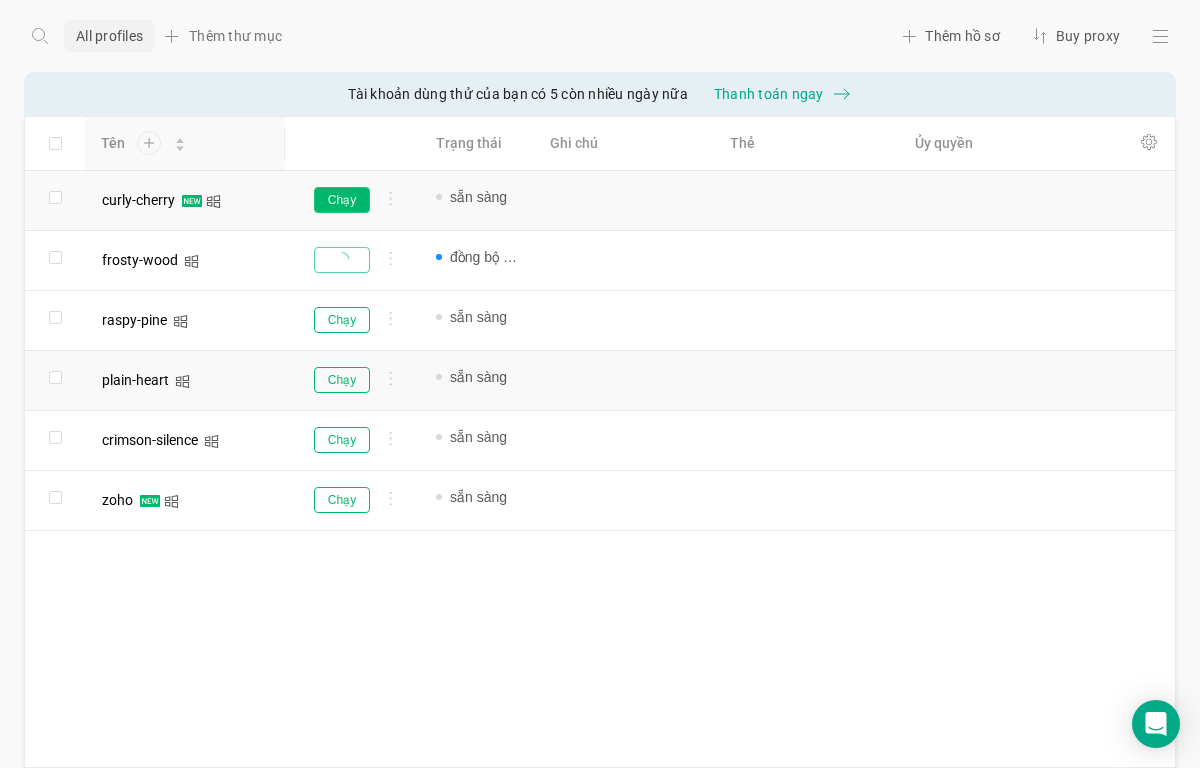 click on "Chạy" at bounding box center (342, 200) 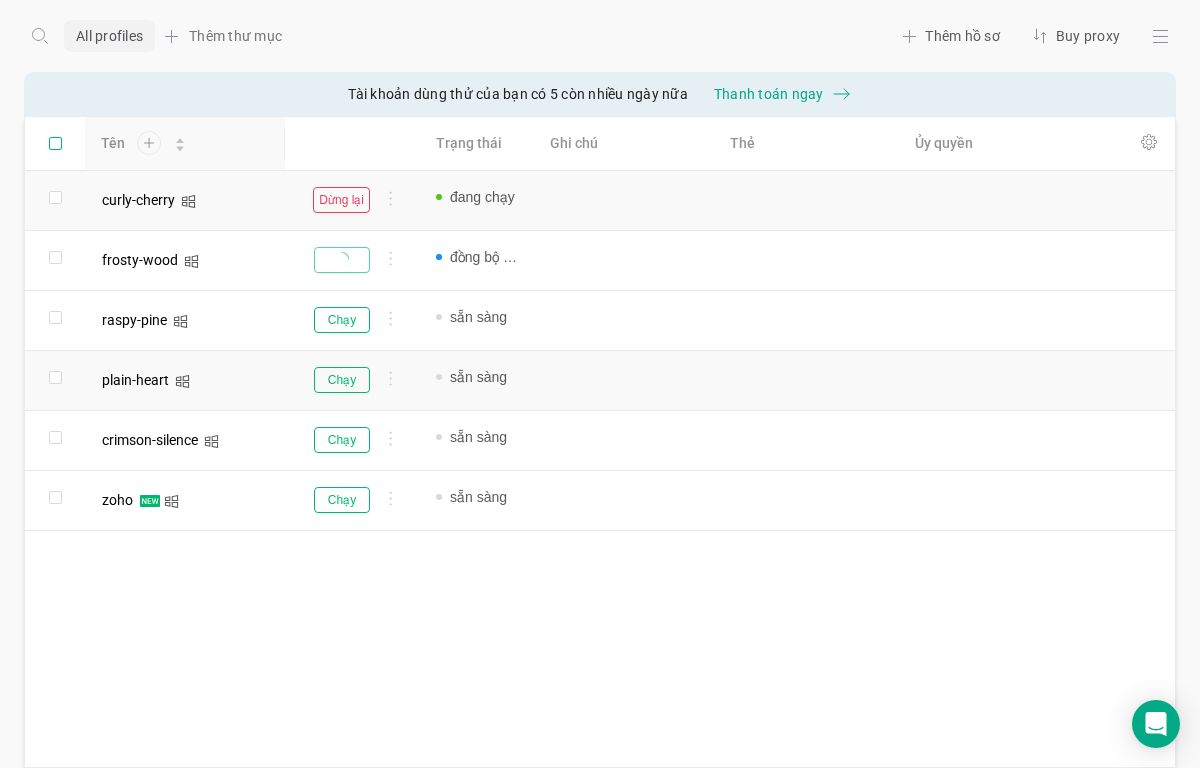 drag, startPoint x: 54, startPoint y: 144, endPoint x: 33, endPoint y: 212, distance: 71.168816 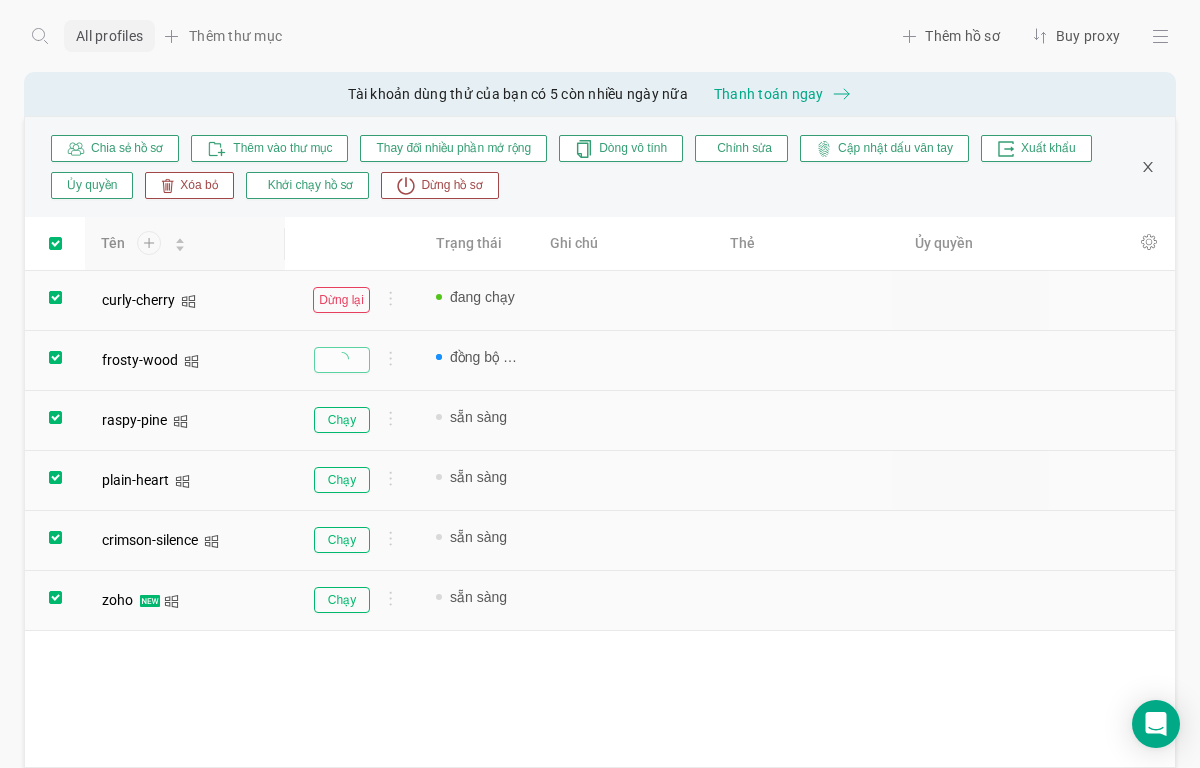 click at bounding box center (55, 297) 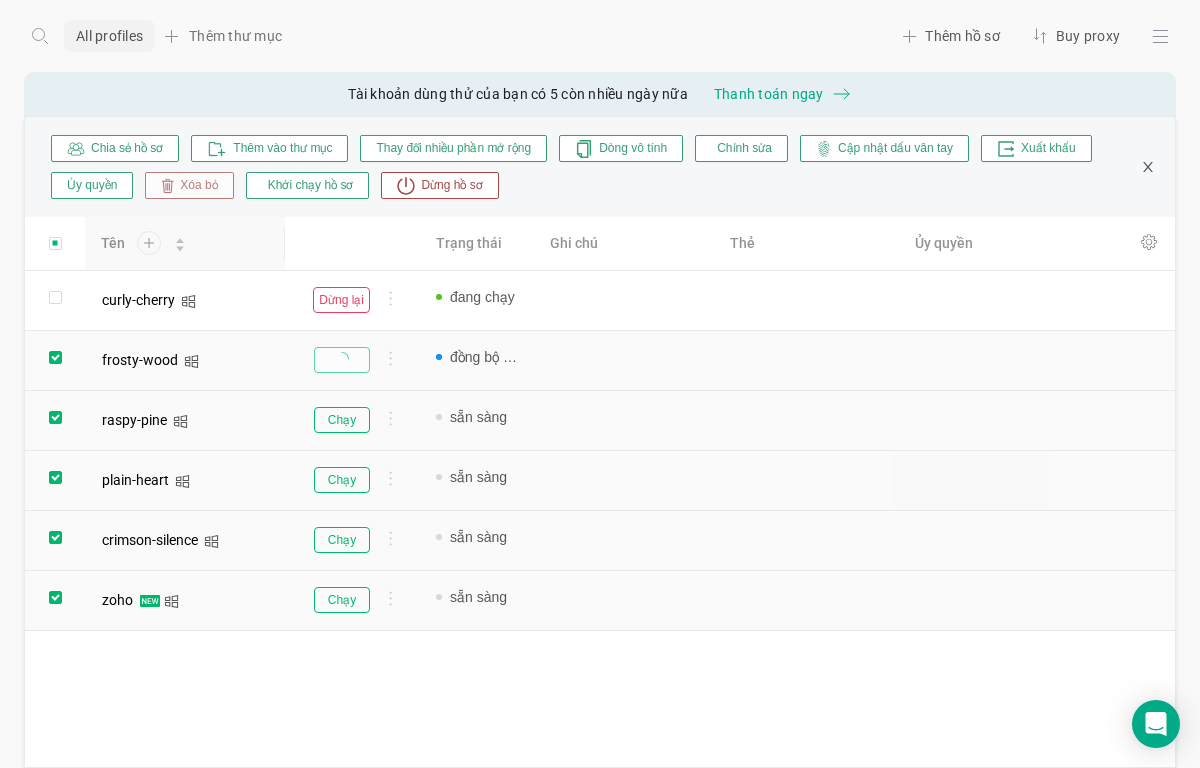 click on "Xóa bỏ" at bounding box center (195, 186) 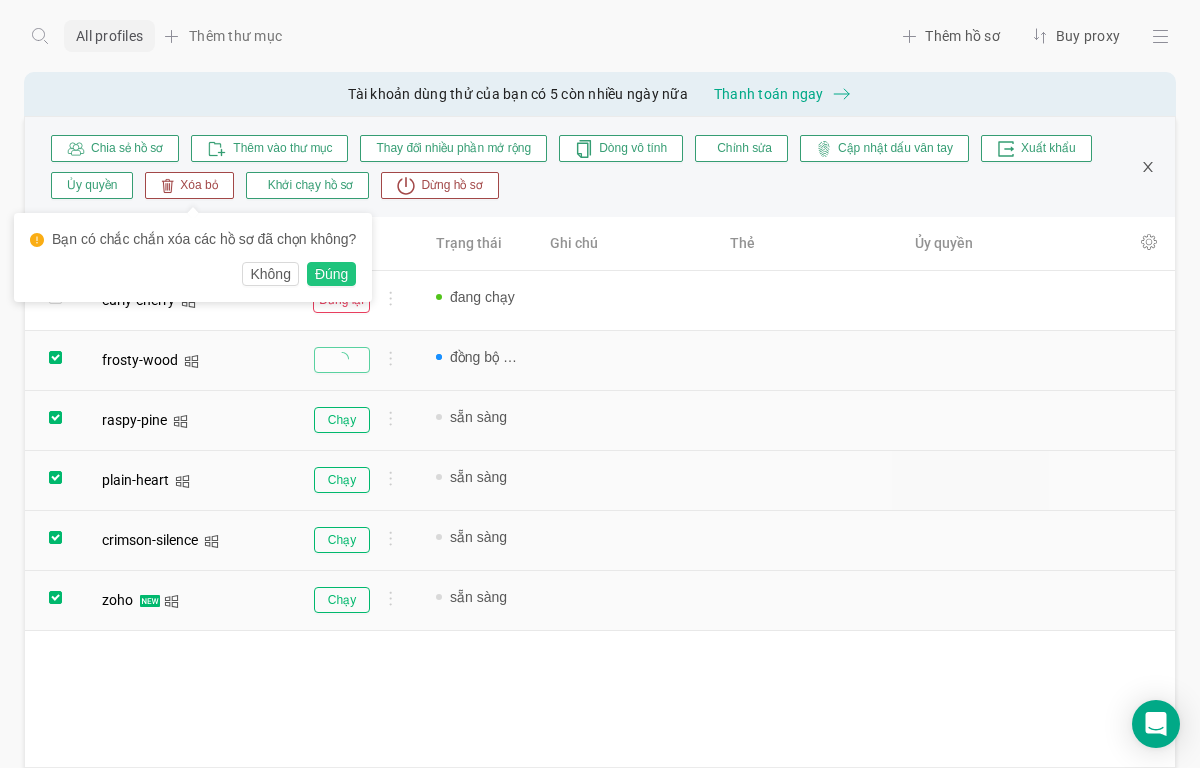 click on "Đúng" at bounding box center (331, 274) 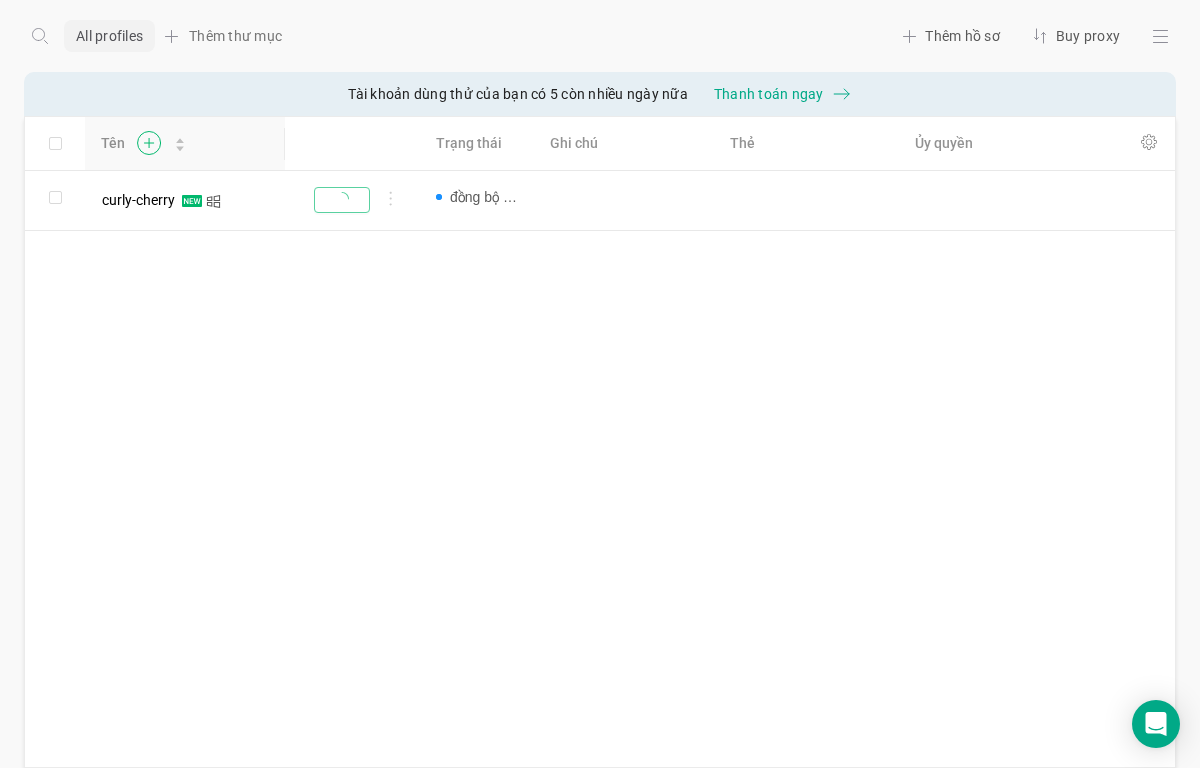 click at bounding box center [148, 143] 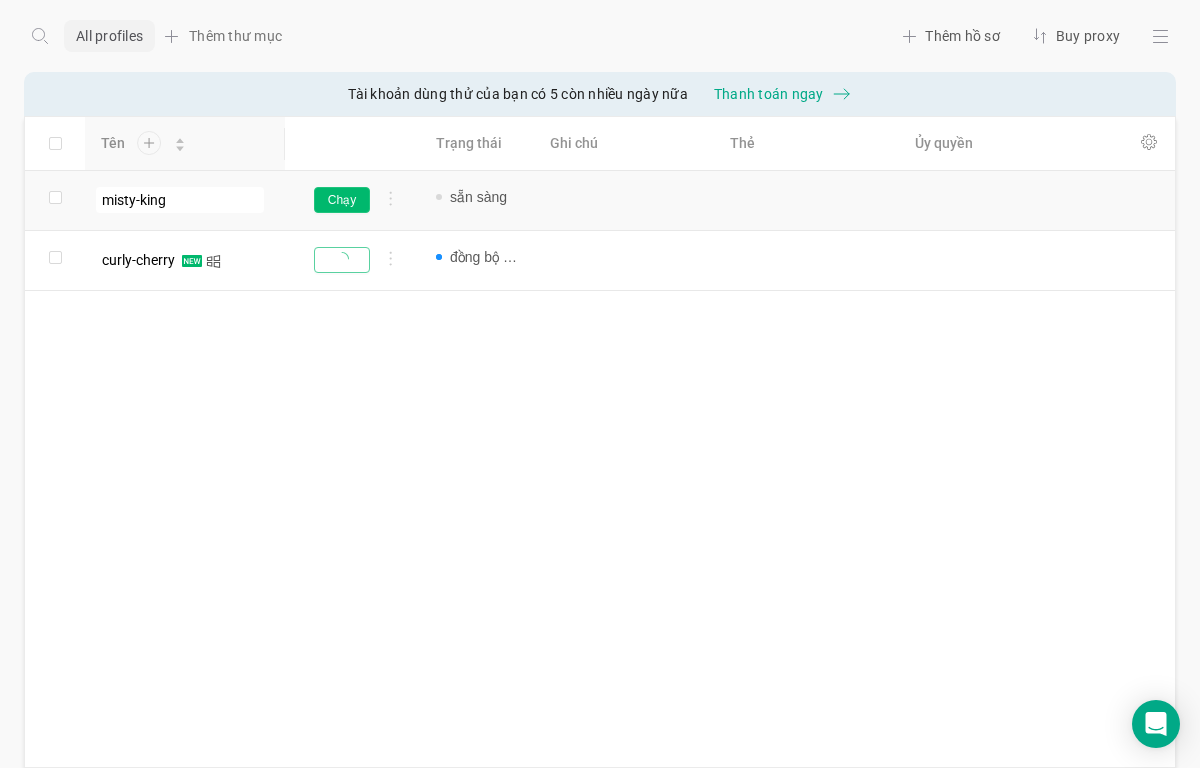 click on "Chạy" at bounding box center [342, 200] 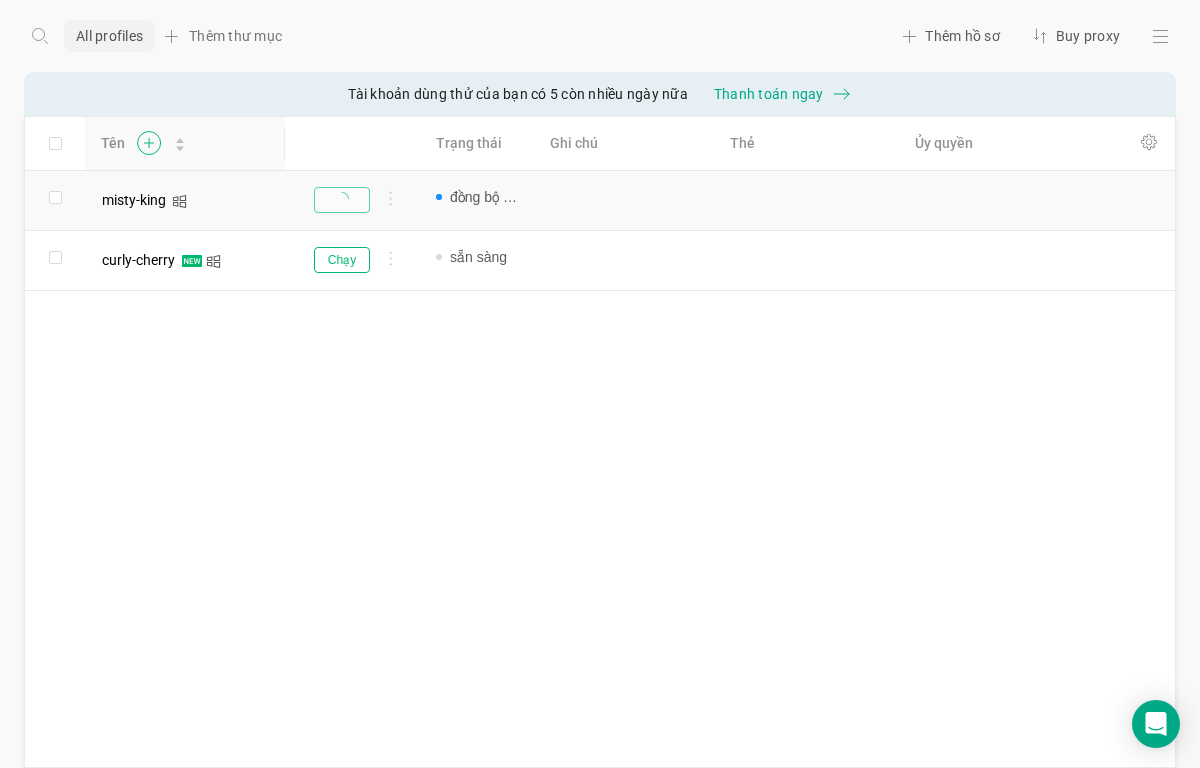 click at bounding box center [148, 143] 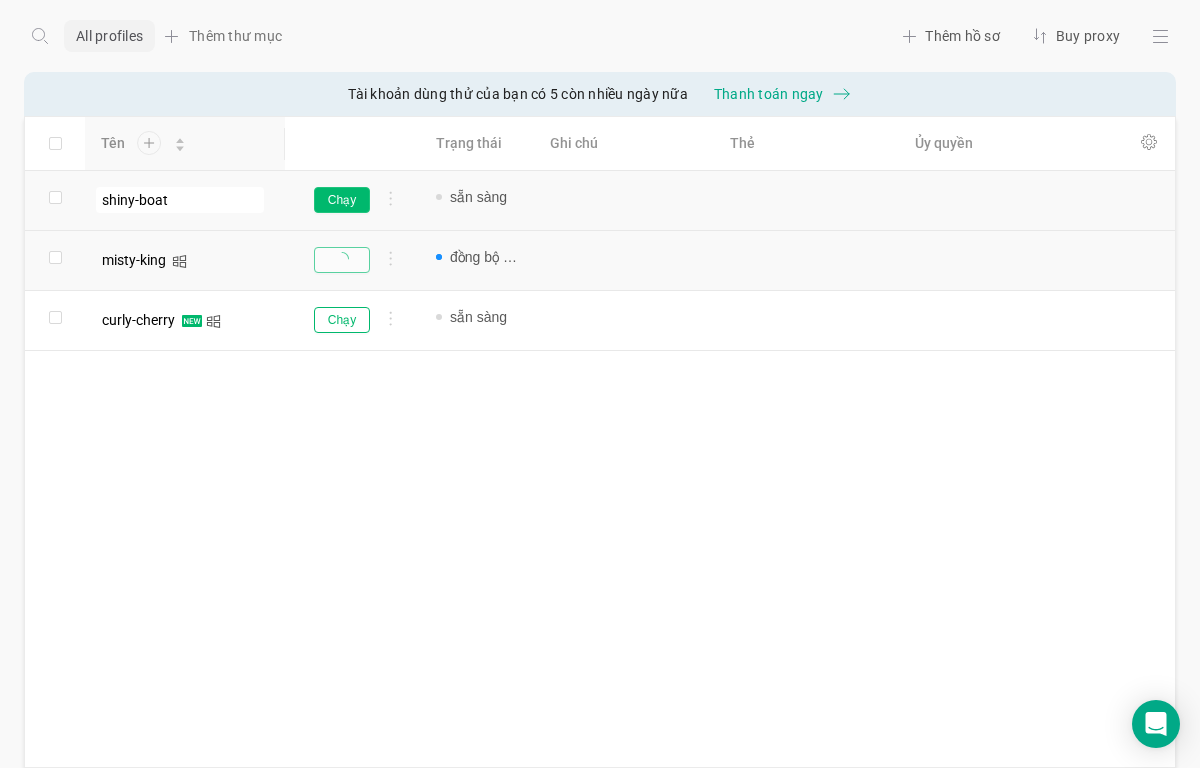 click on "Chạy" at bounding box center [342, 200] 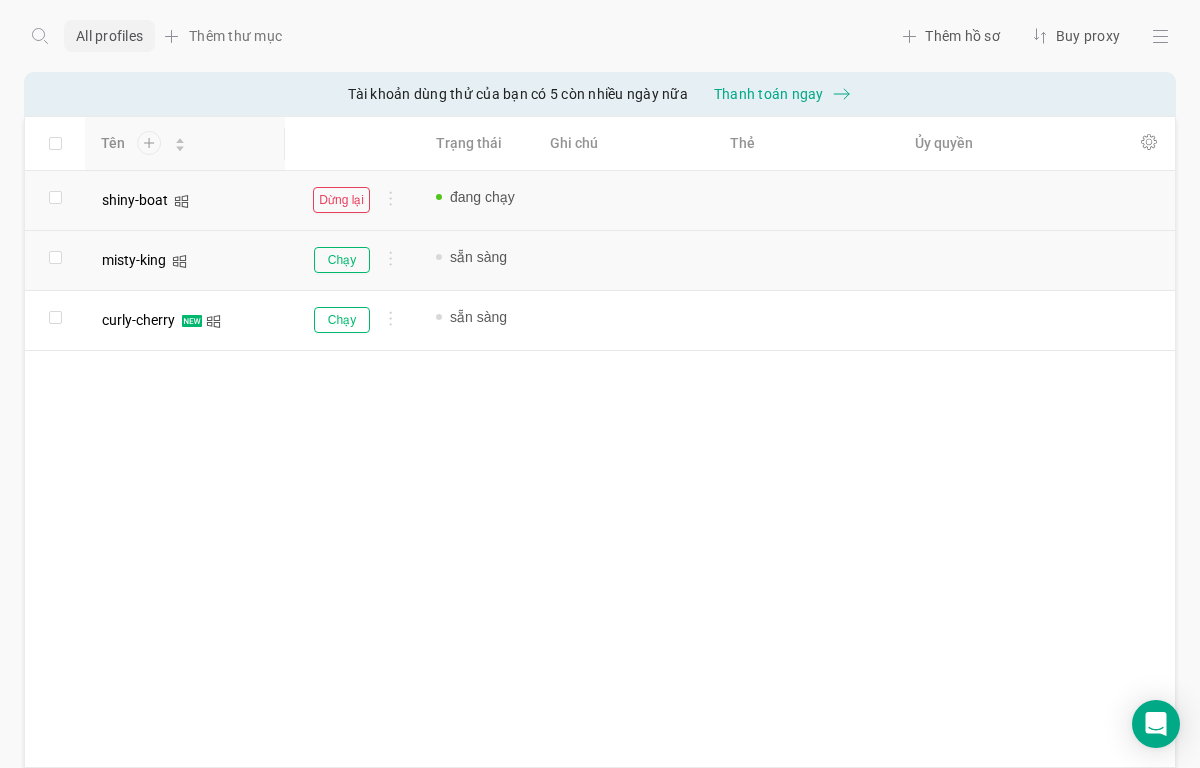 click on "Tên" at bounding box center [133, 143] 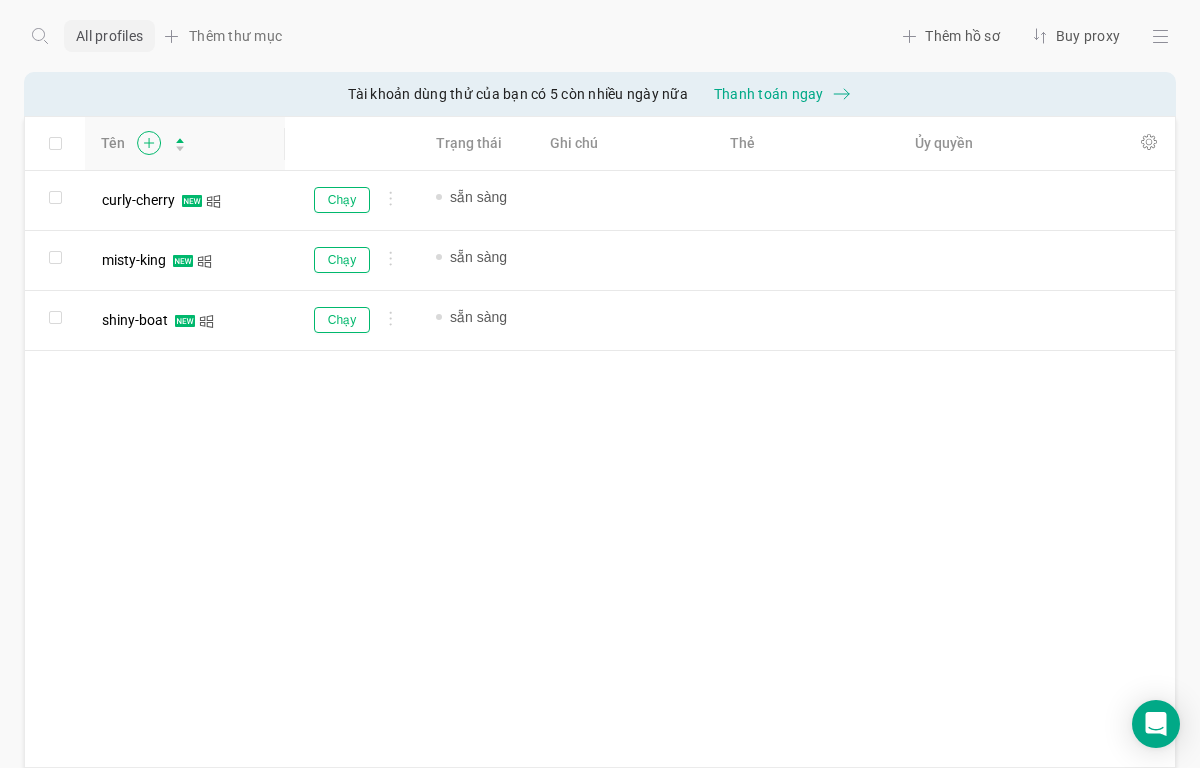 click at bounding box center [149, 143] 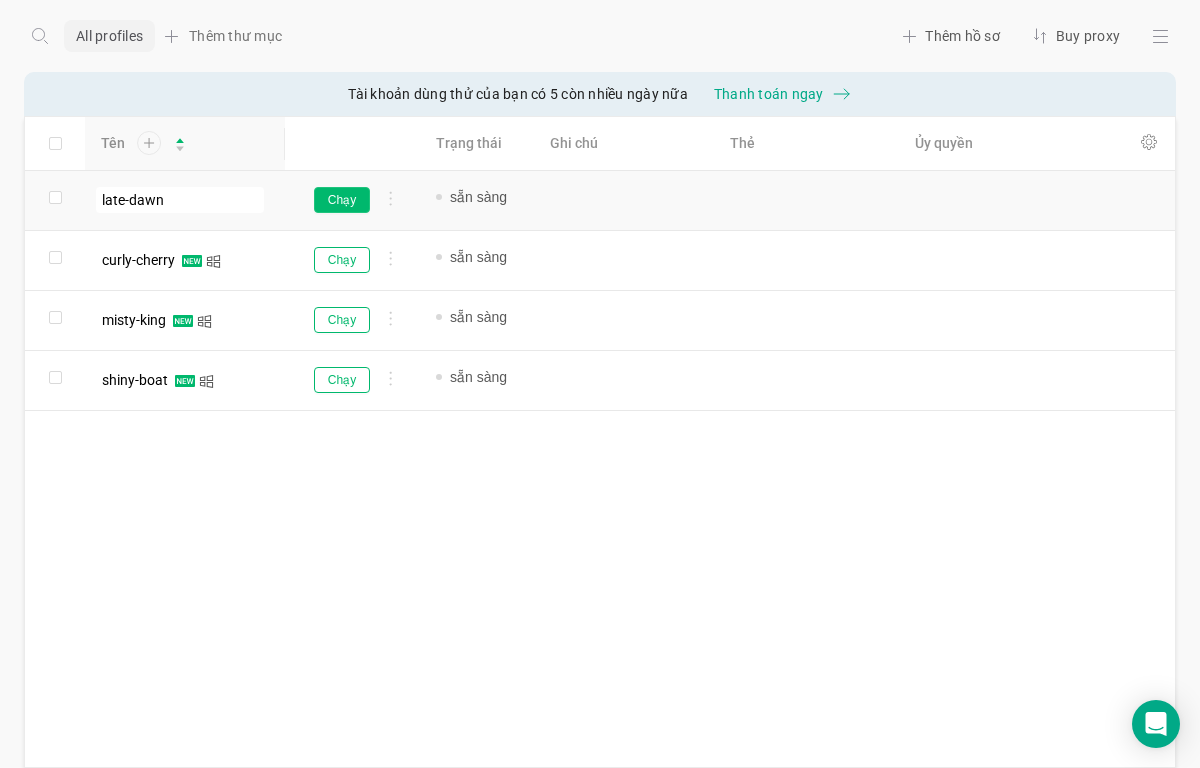 click on "Chạy" at bounding box center [342, 200] 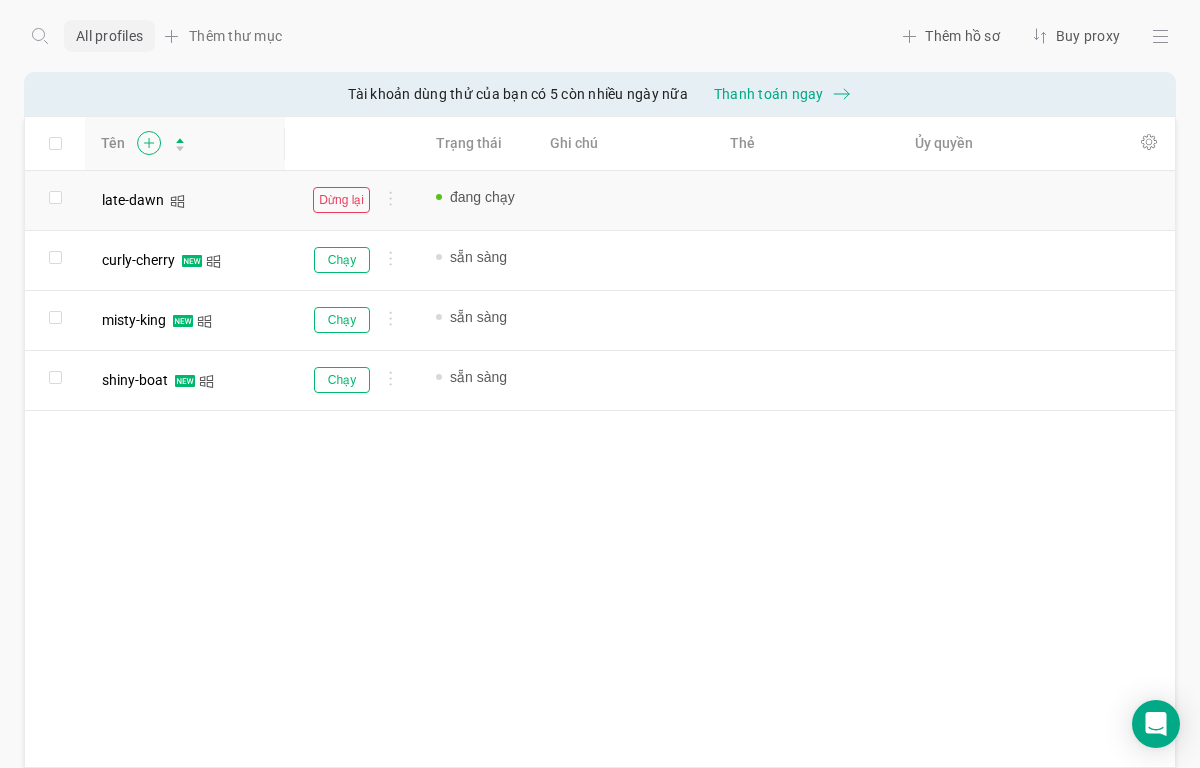 click at bounding box center [148, 143] 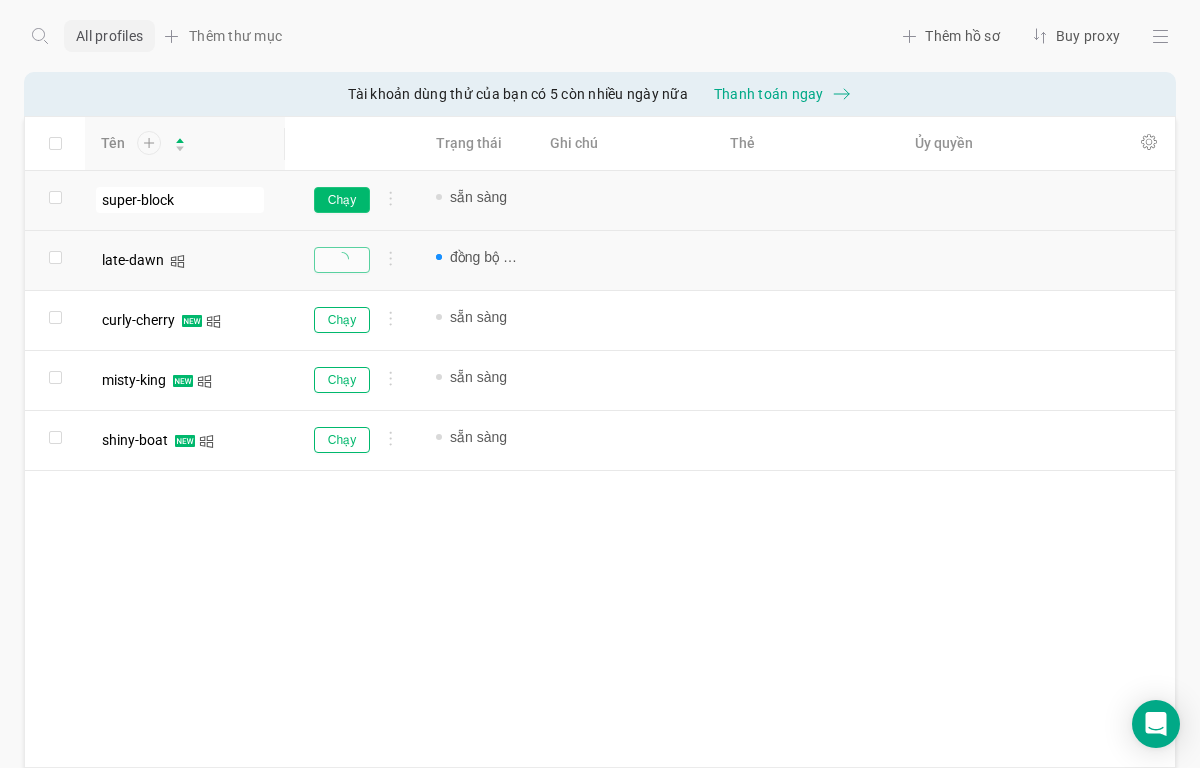 click on "Chạy" at bounding box center [342, 200] 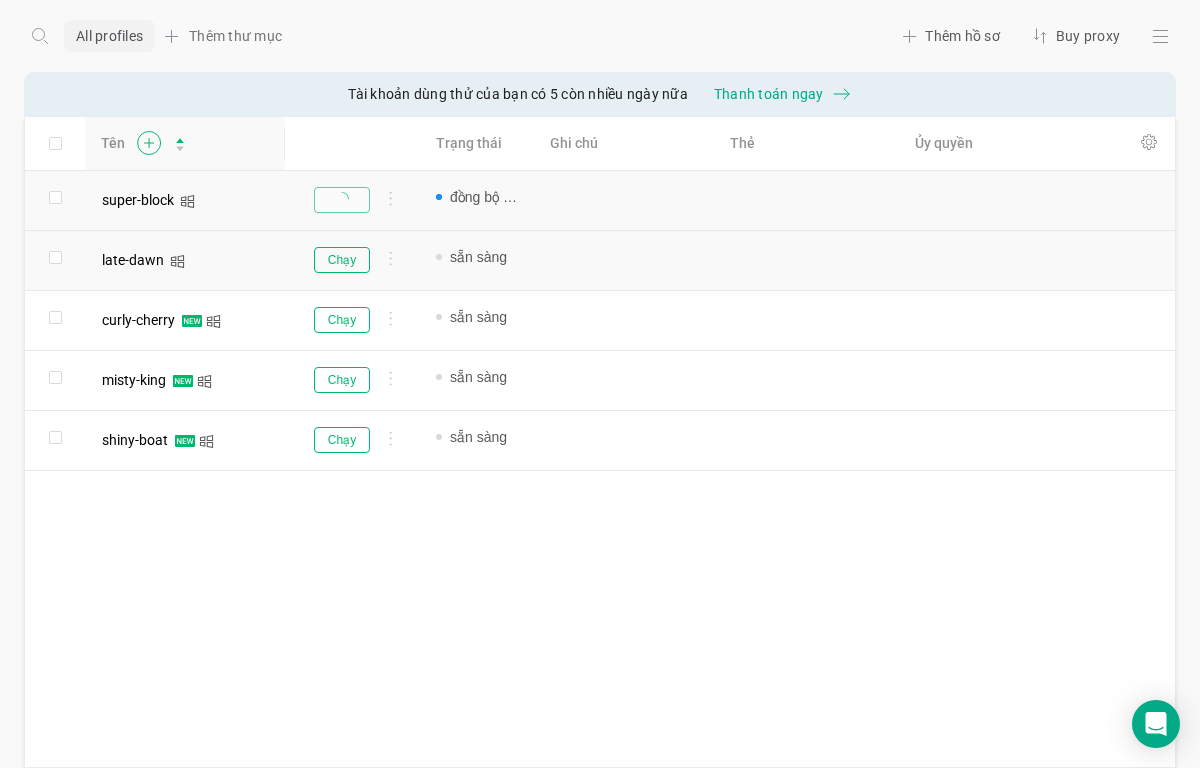 click at bounding box center [148, 143] 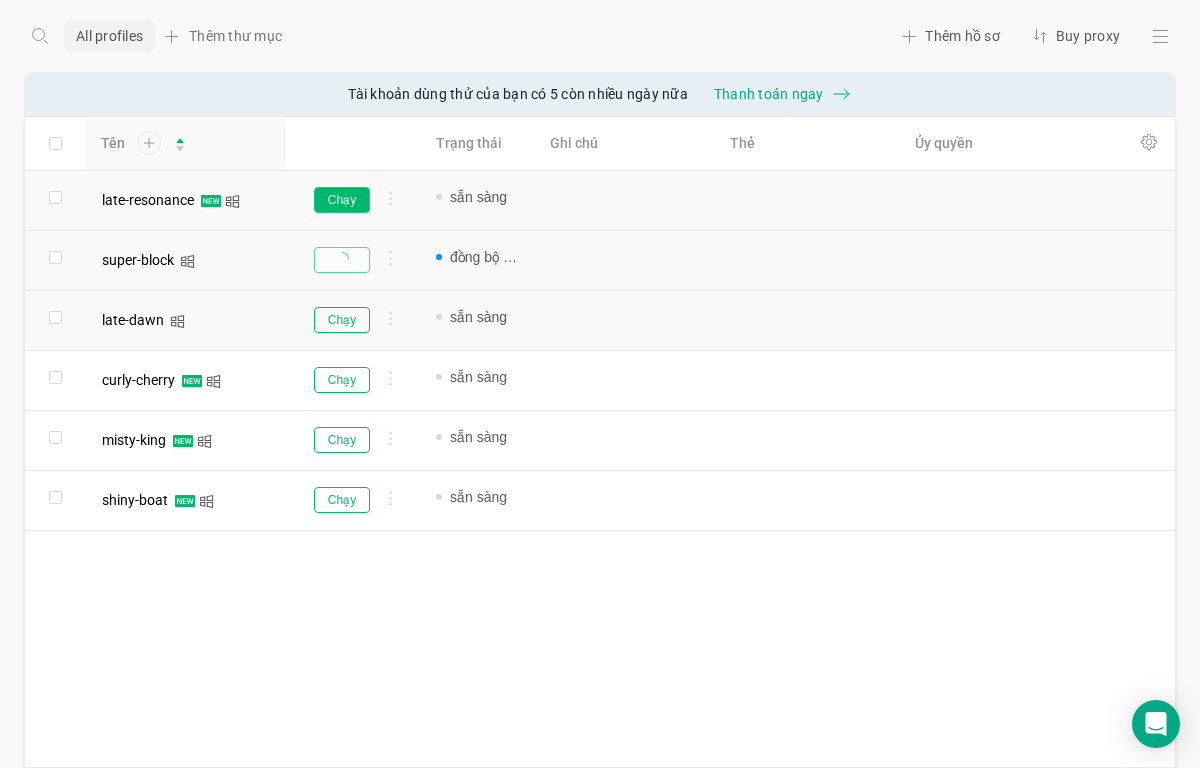 click on "Chạy" at bounding box center (342, 200) 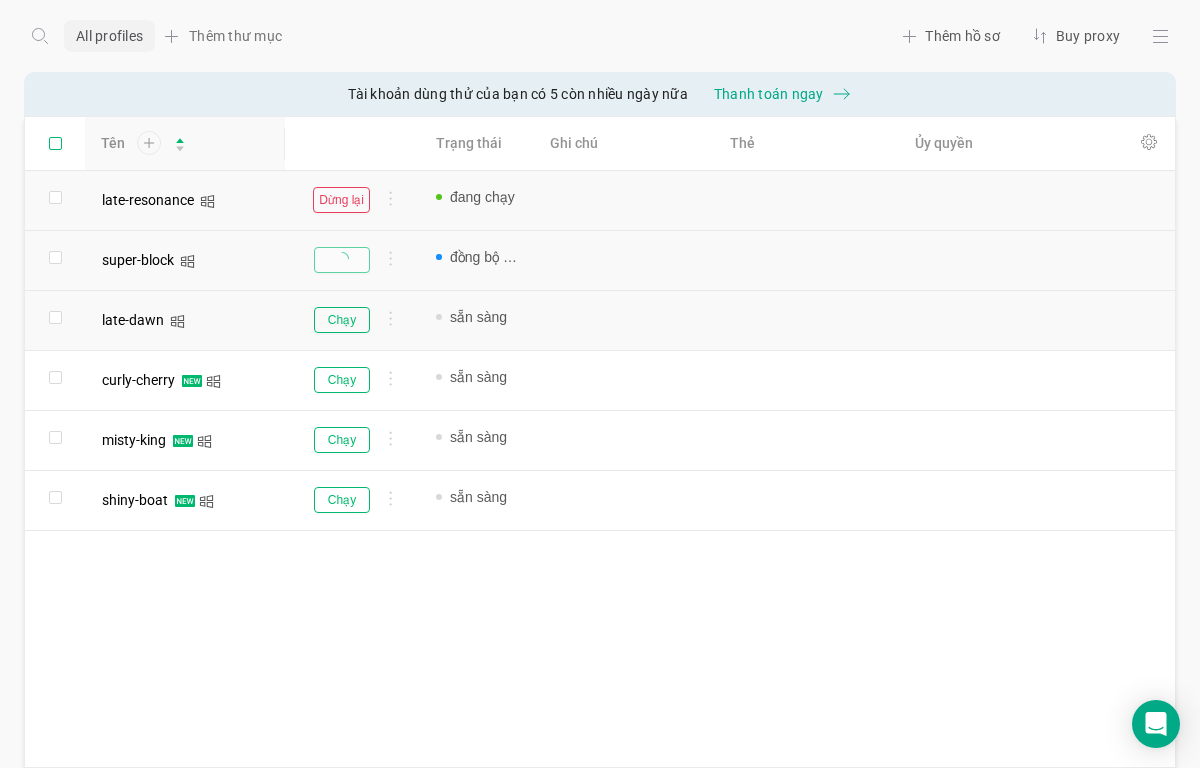 click at bounding box center (55, 143) 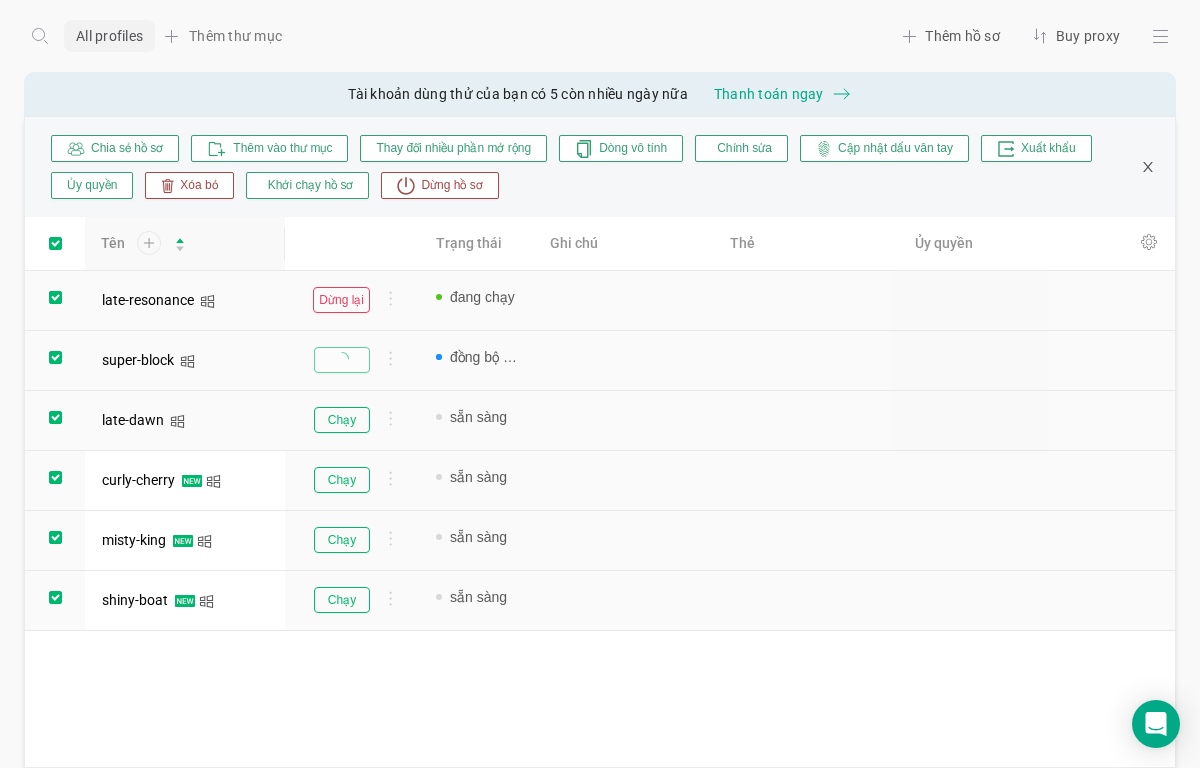 click at bounding box center (55, 297) 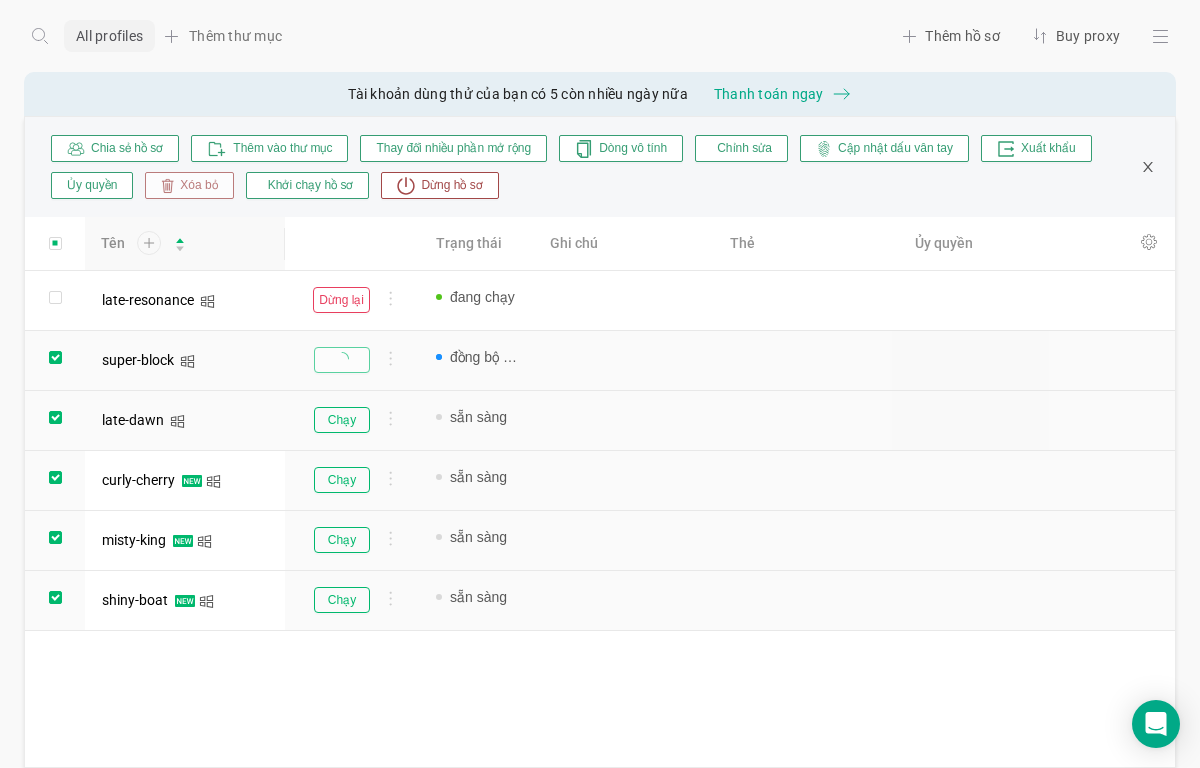click on "Xóa bỏ" at bounding box center (195, 186) 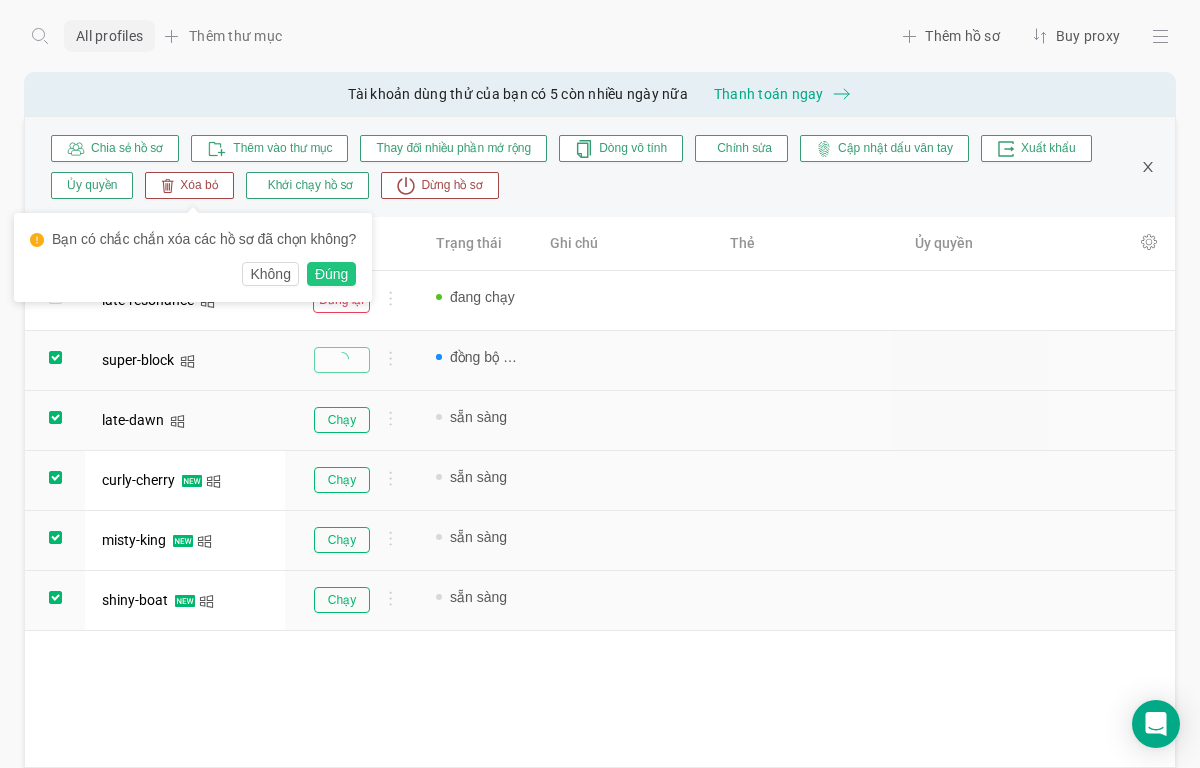 click on "Đúng" at bounding box center (331, 274) 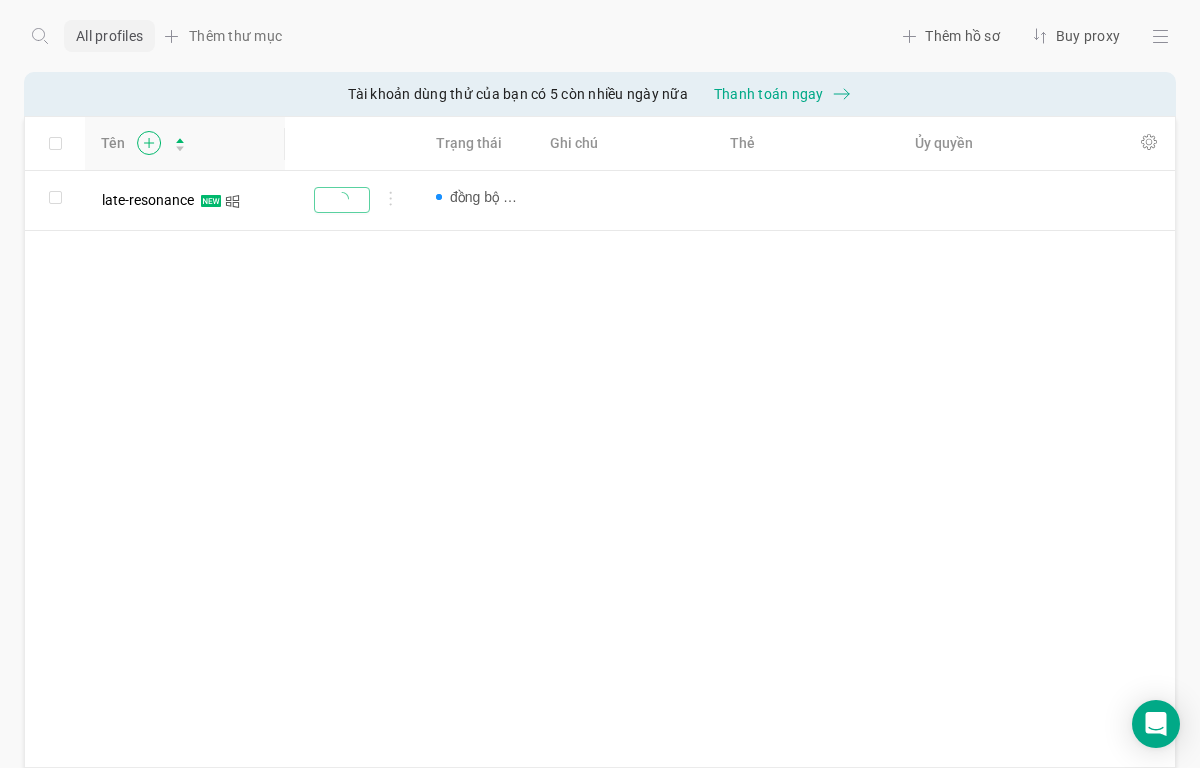 click at bounding box center (149, 143) 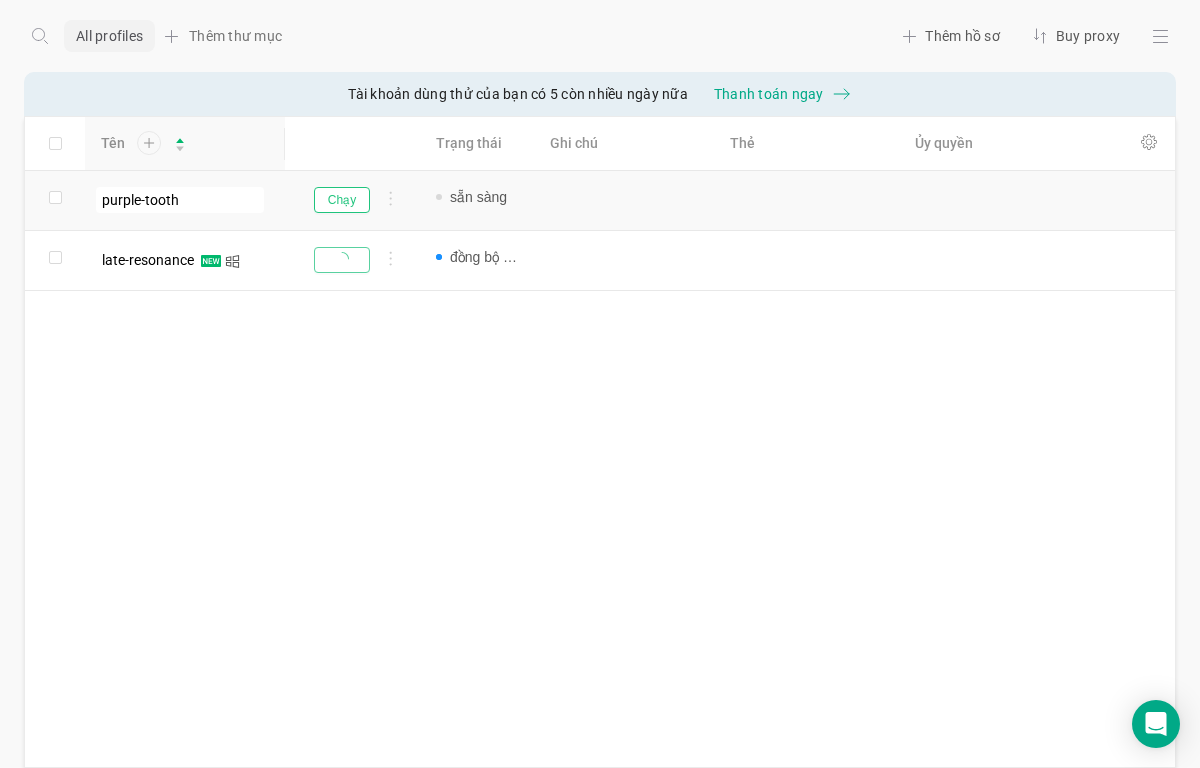 click on "Chạy" at bounding box center [342, 200] 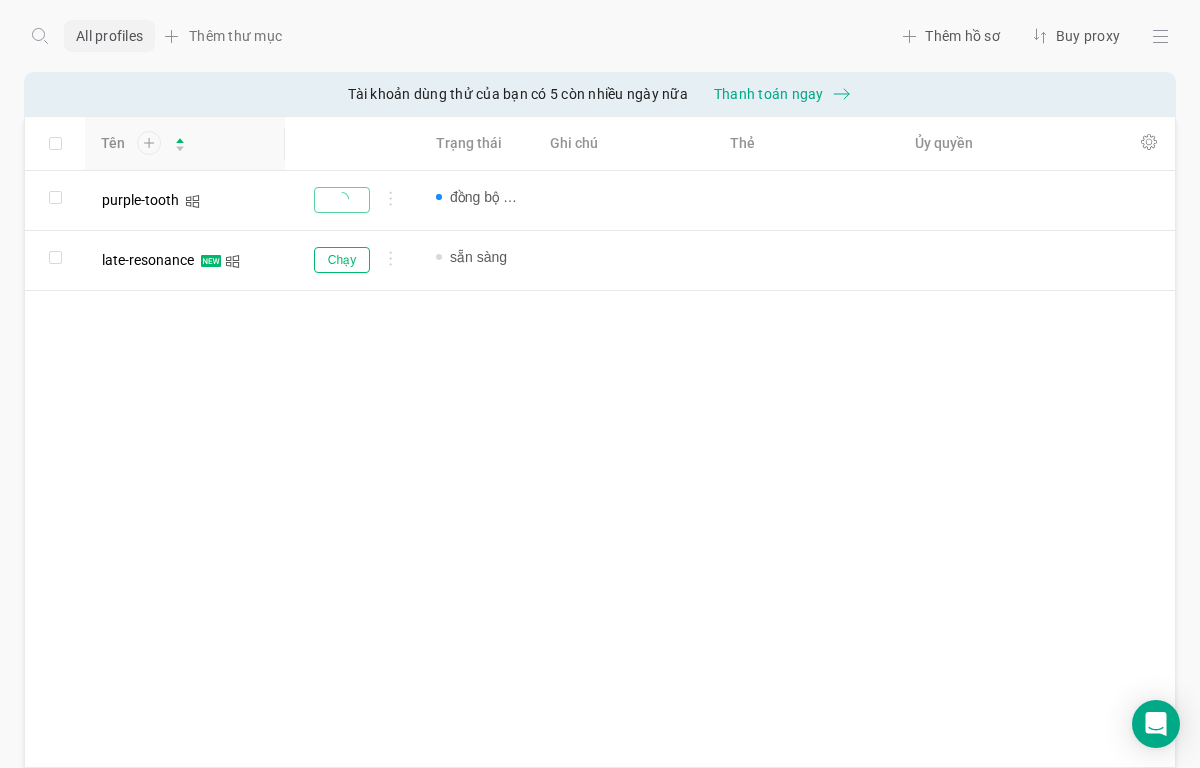 click on "Tên" at bounding box center [133, 143] 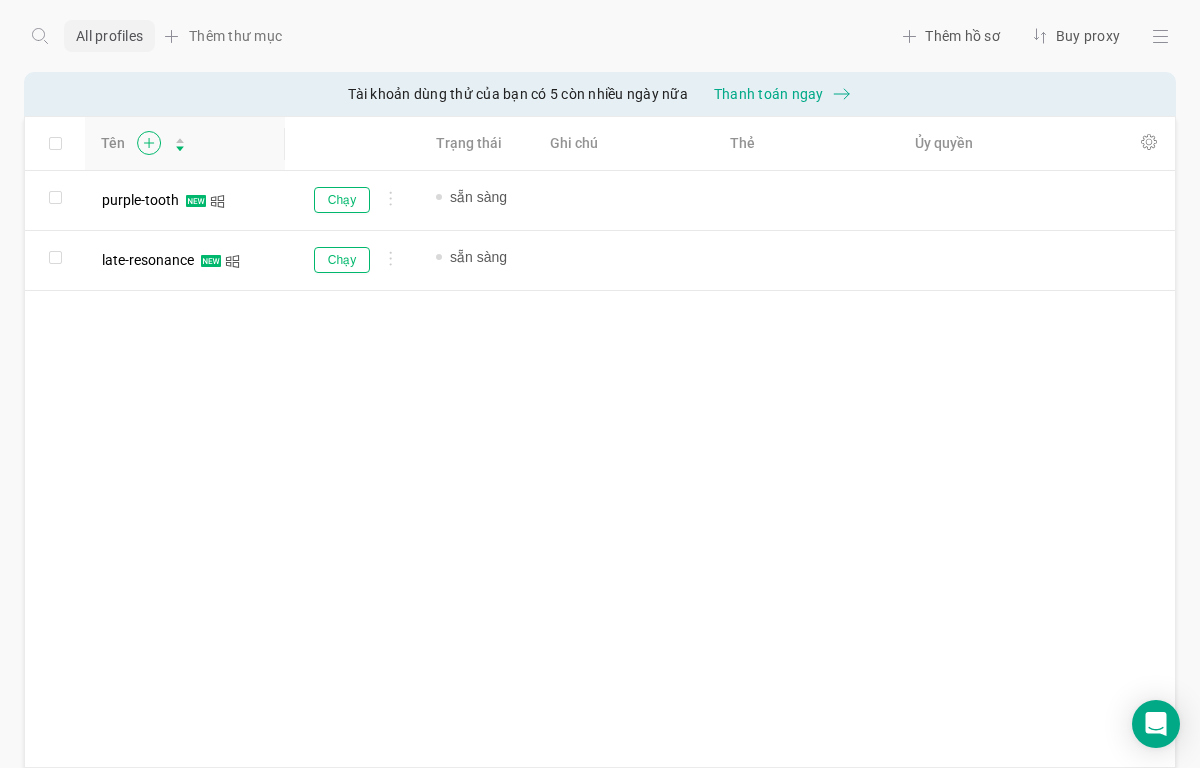 click at bounding box center (148, 143) 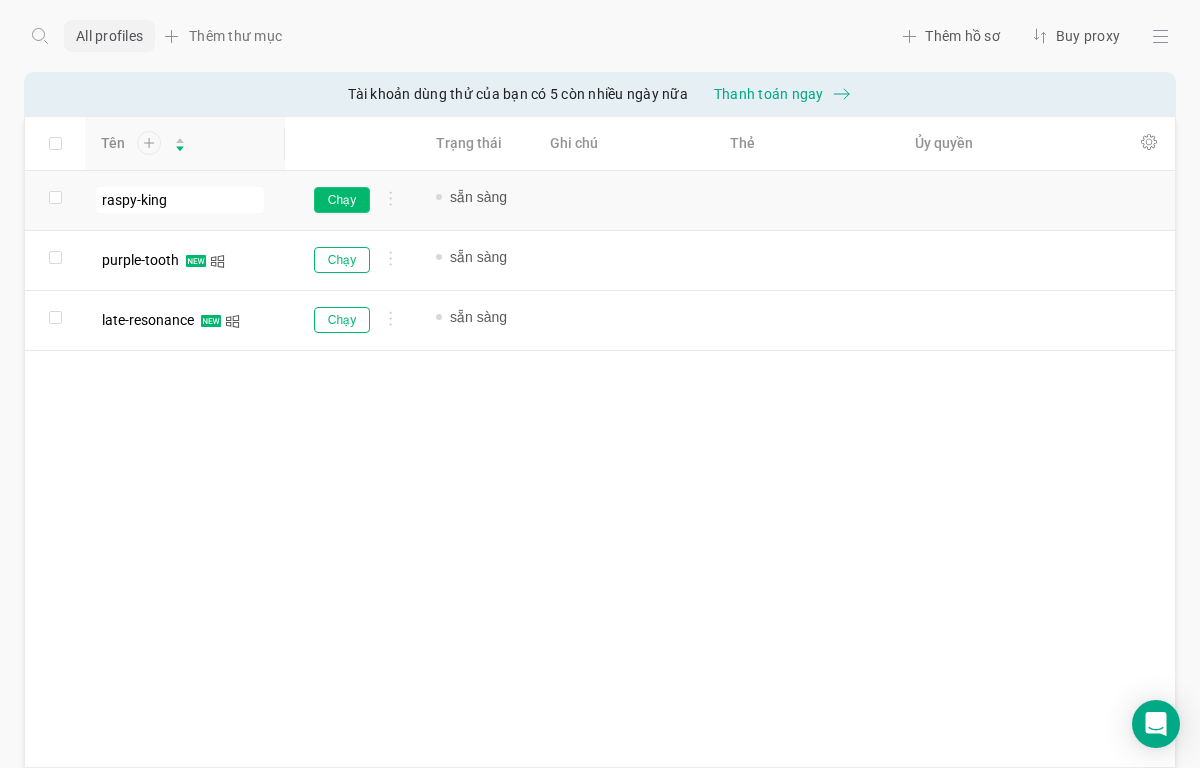 click on "Chạy" at bounding box center [342, 200] 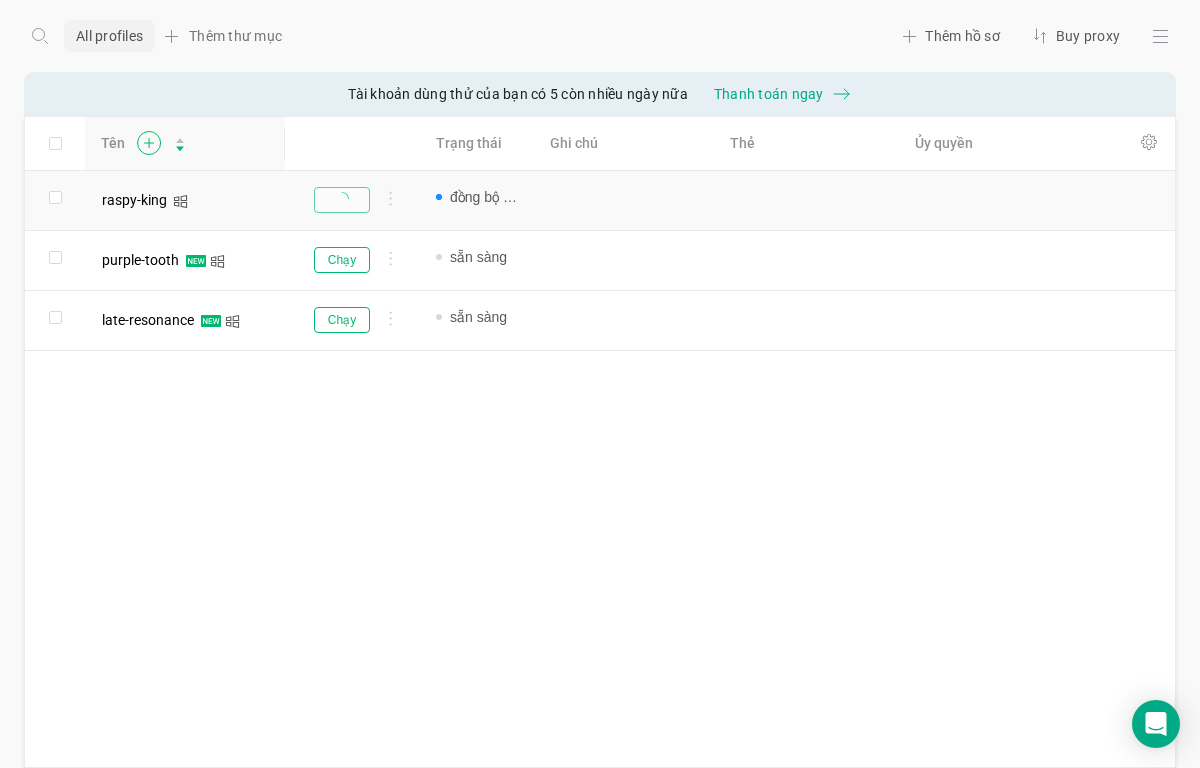 click at bounding box center (148, 143) 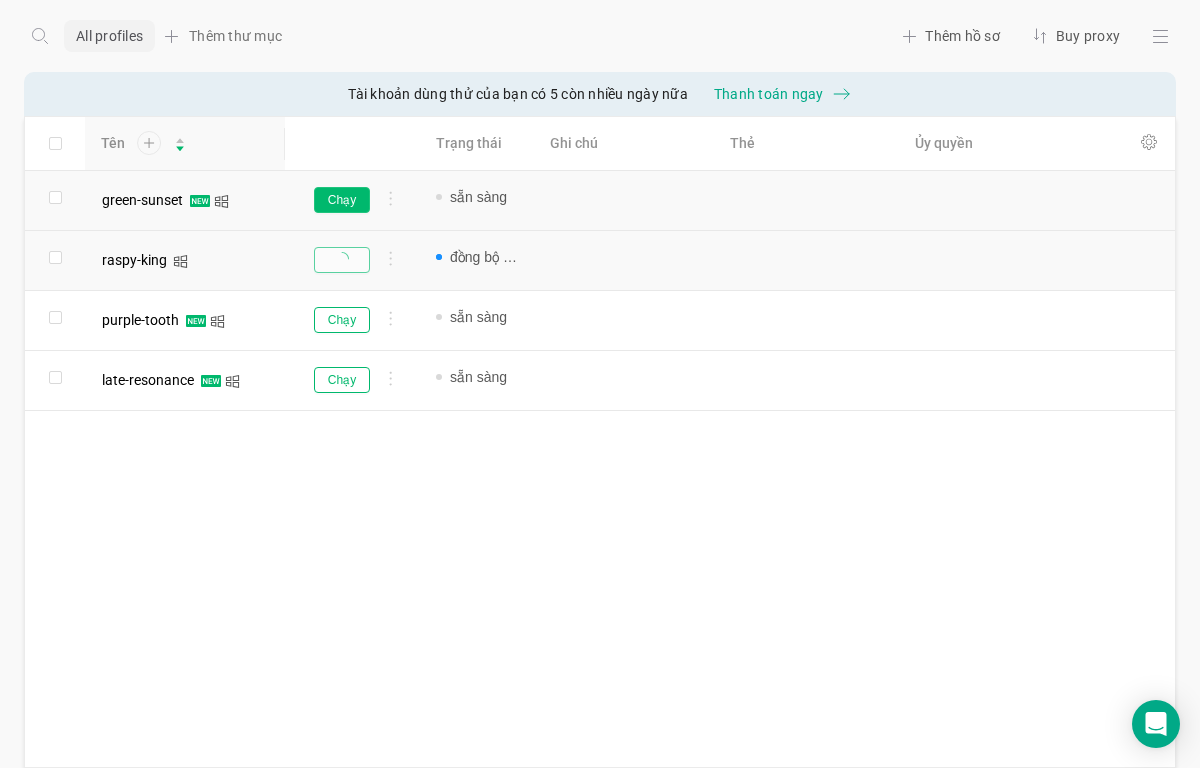click on "Chạy" at bounding box center [342, 200] 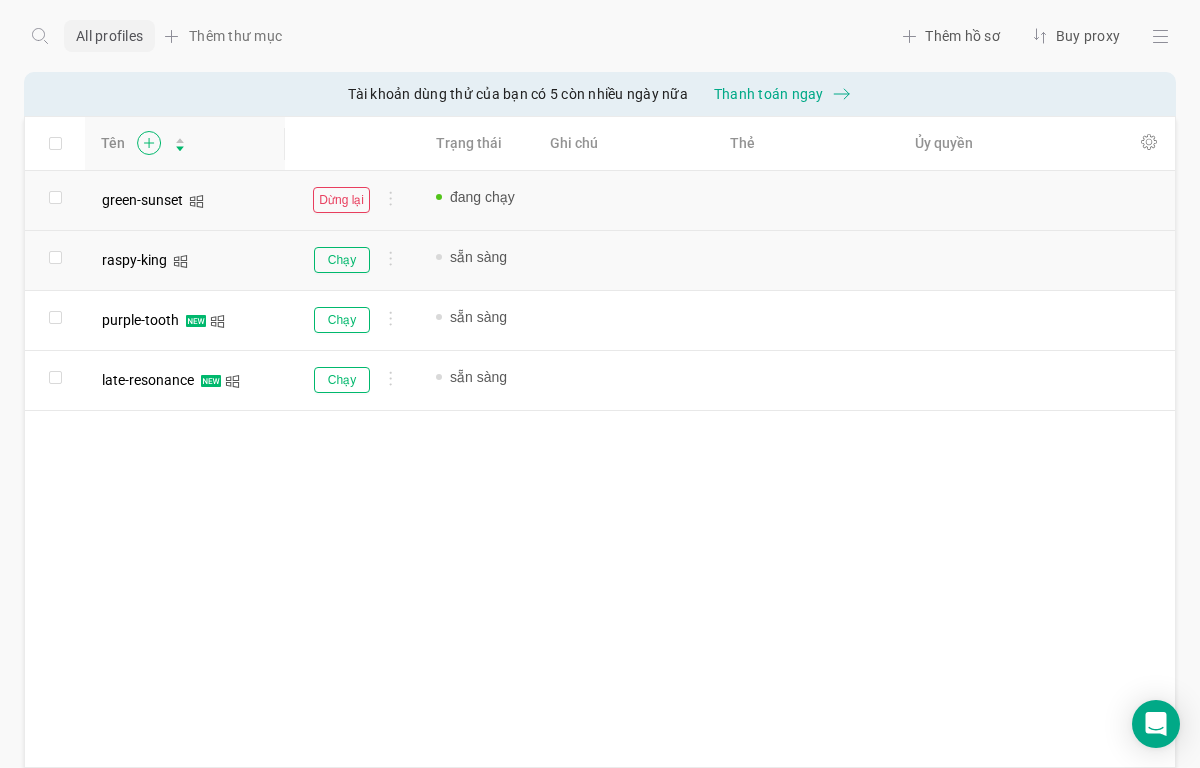 click at bounding box center (148, 143) 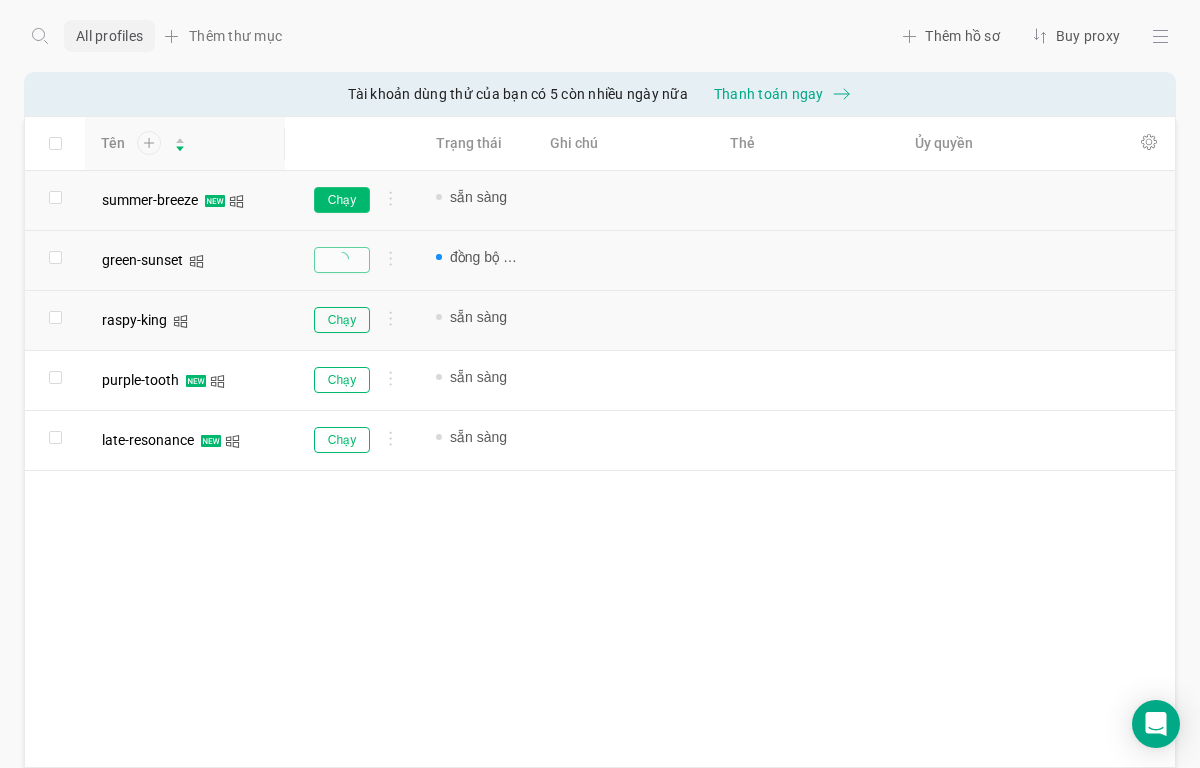 click on "Chạy" at bounding box center (342, 200) 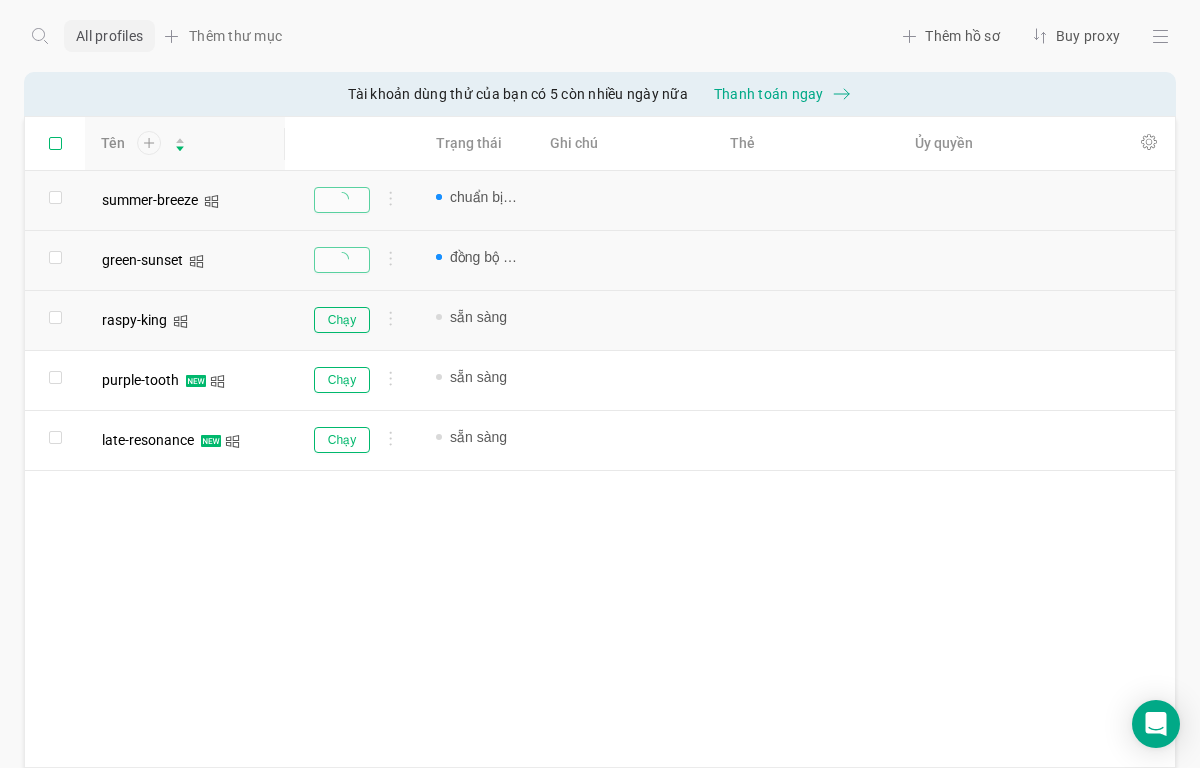 click at bounding box center [55, 143] 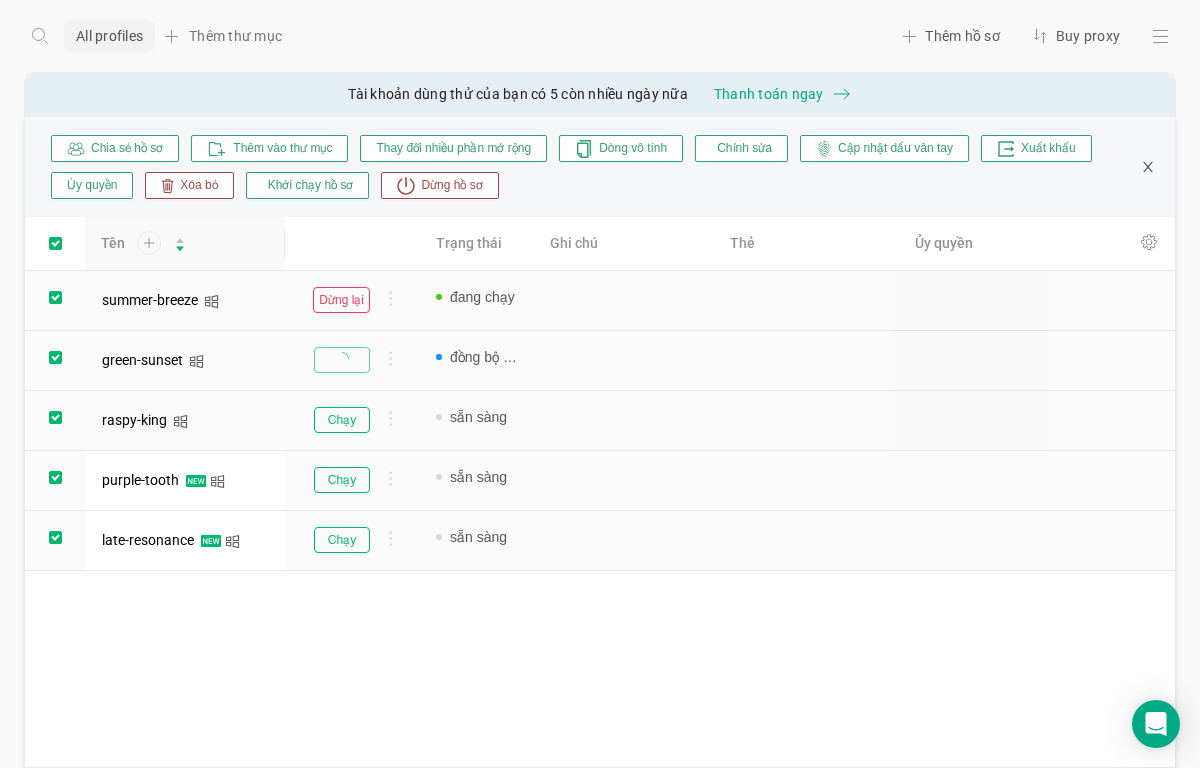 click at bounding box center (55, 297) 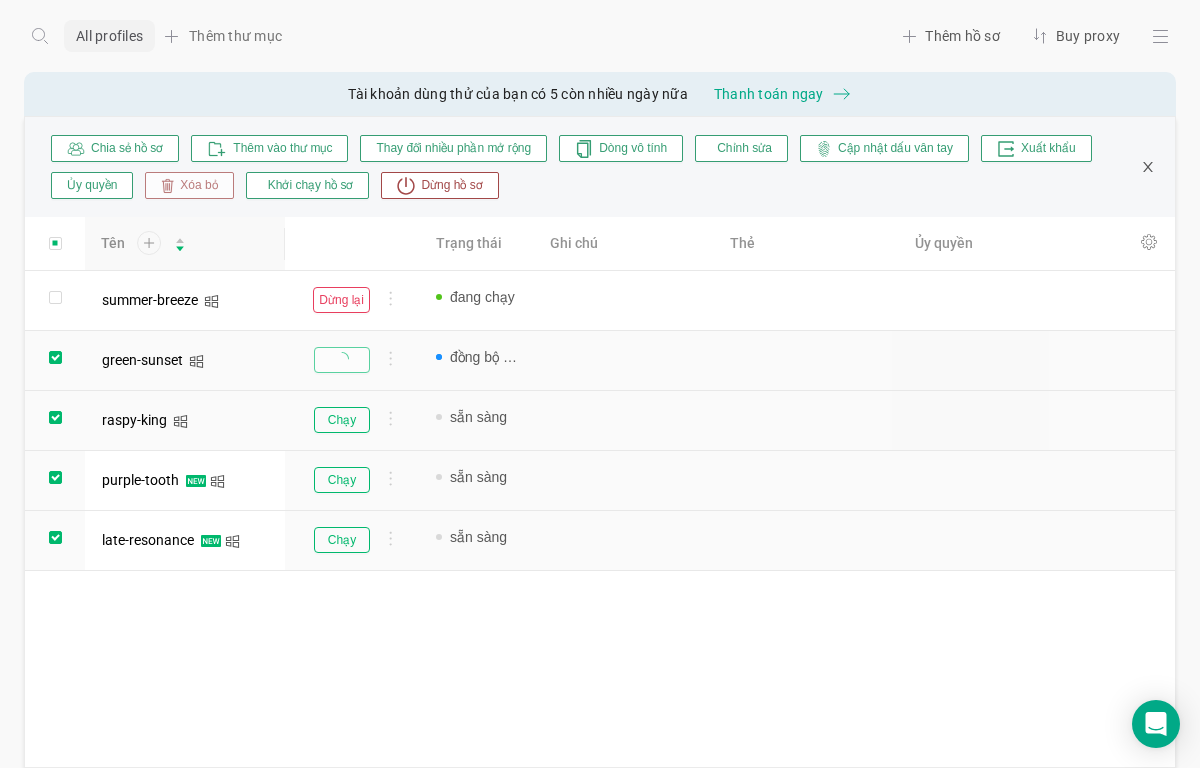 click on "Xóa bỏ" at bounding box center [195, 186] 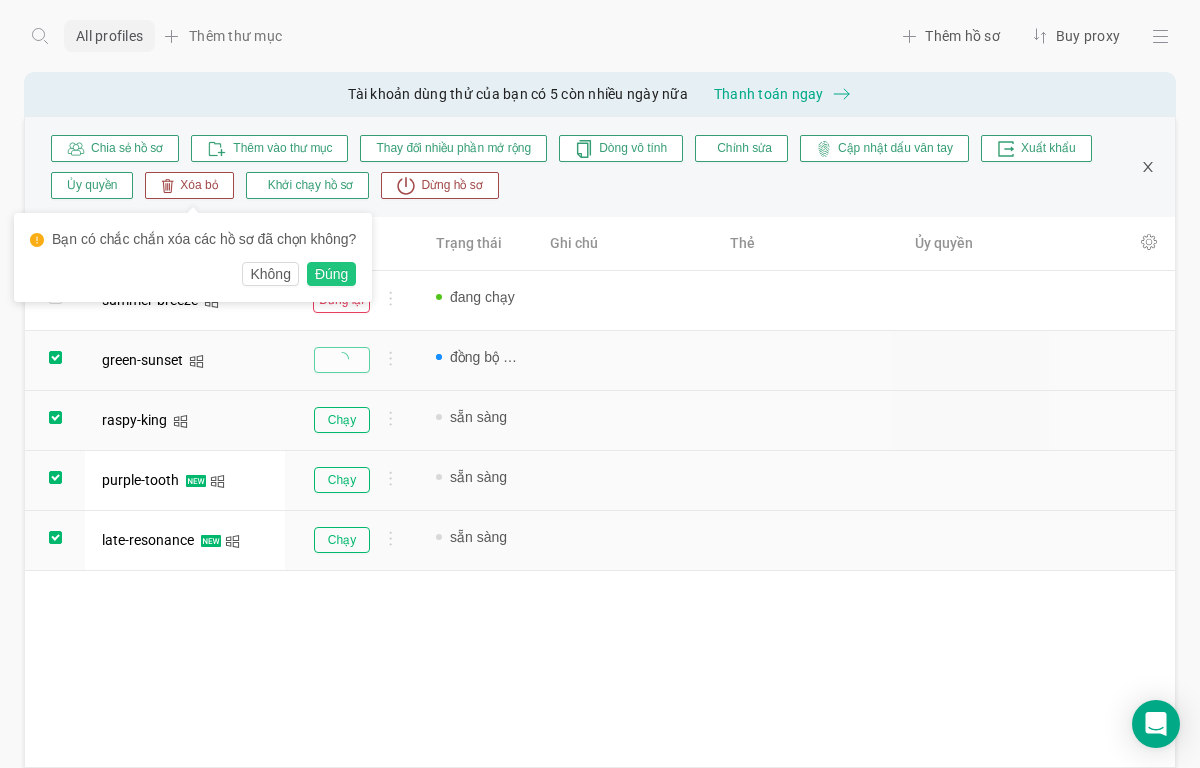click on "Đúng" at bounding box center (331, 274) 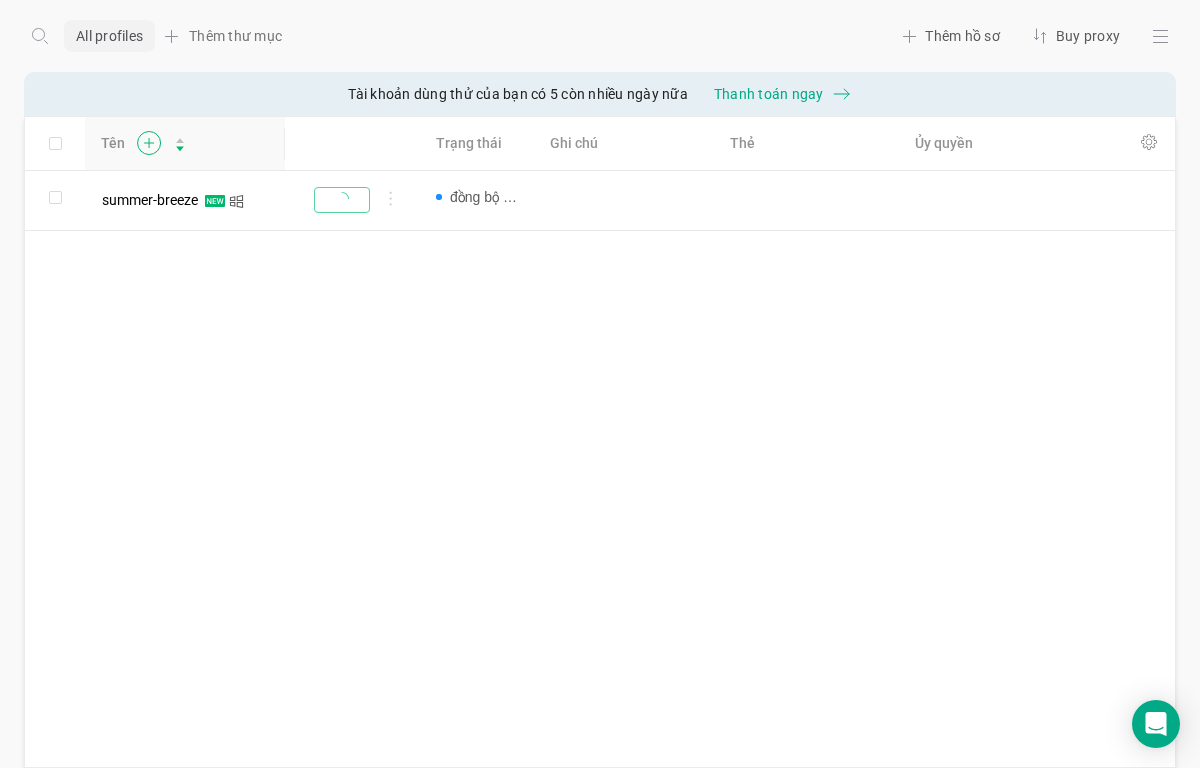 click at bounding box center (148, 143) 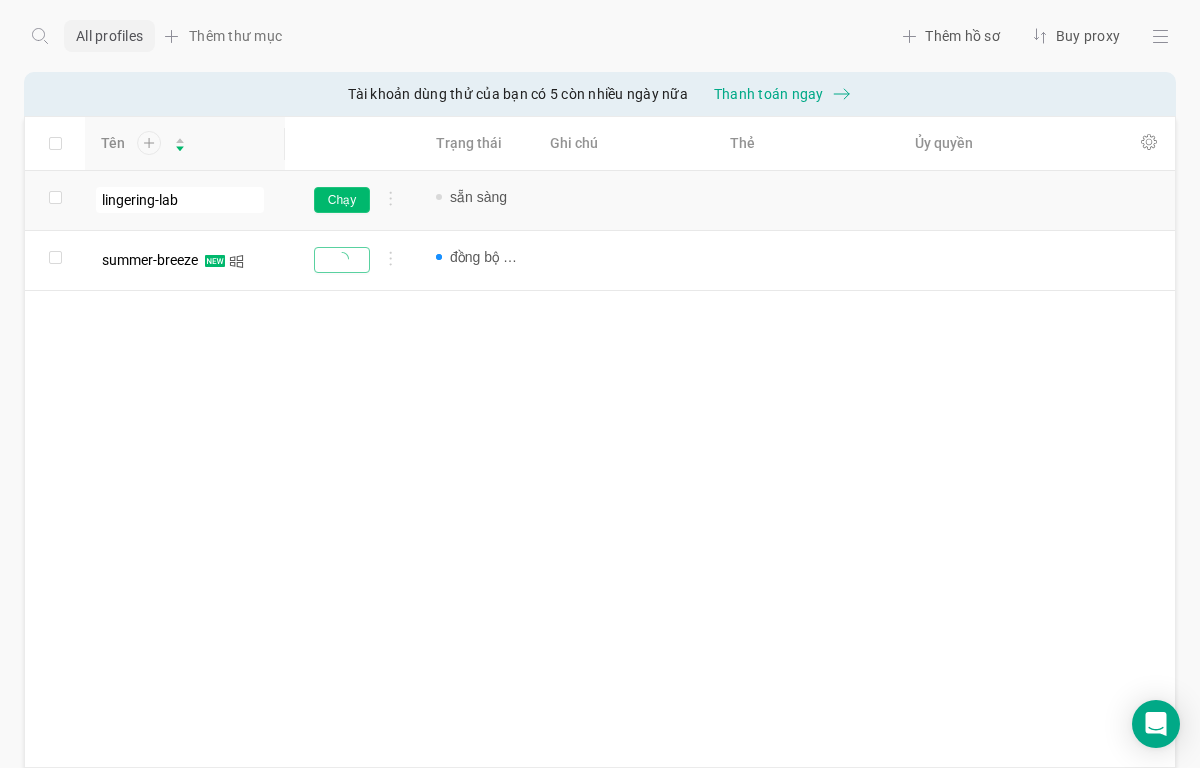 click on "Chạy" at bounding box center (342, 200) 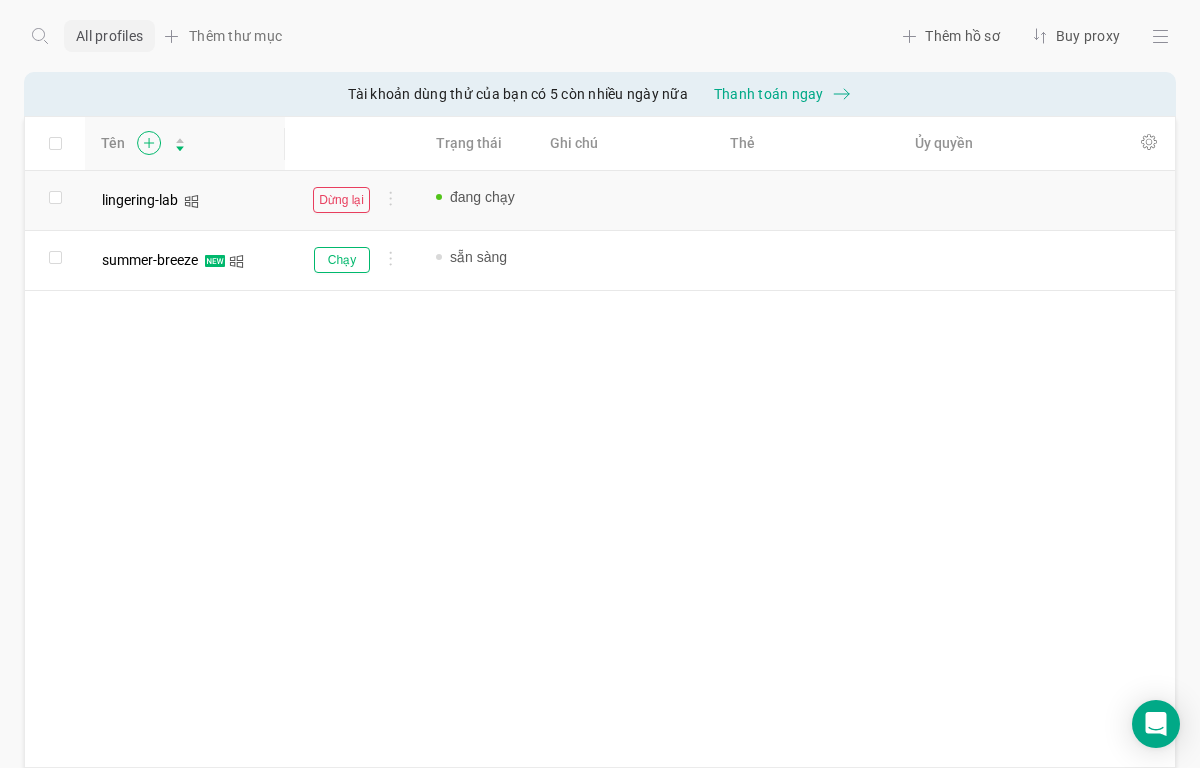 click at bounding box center (148, 143) 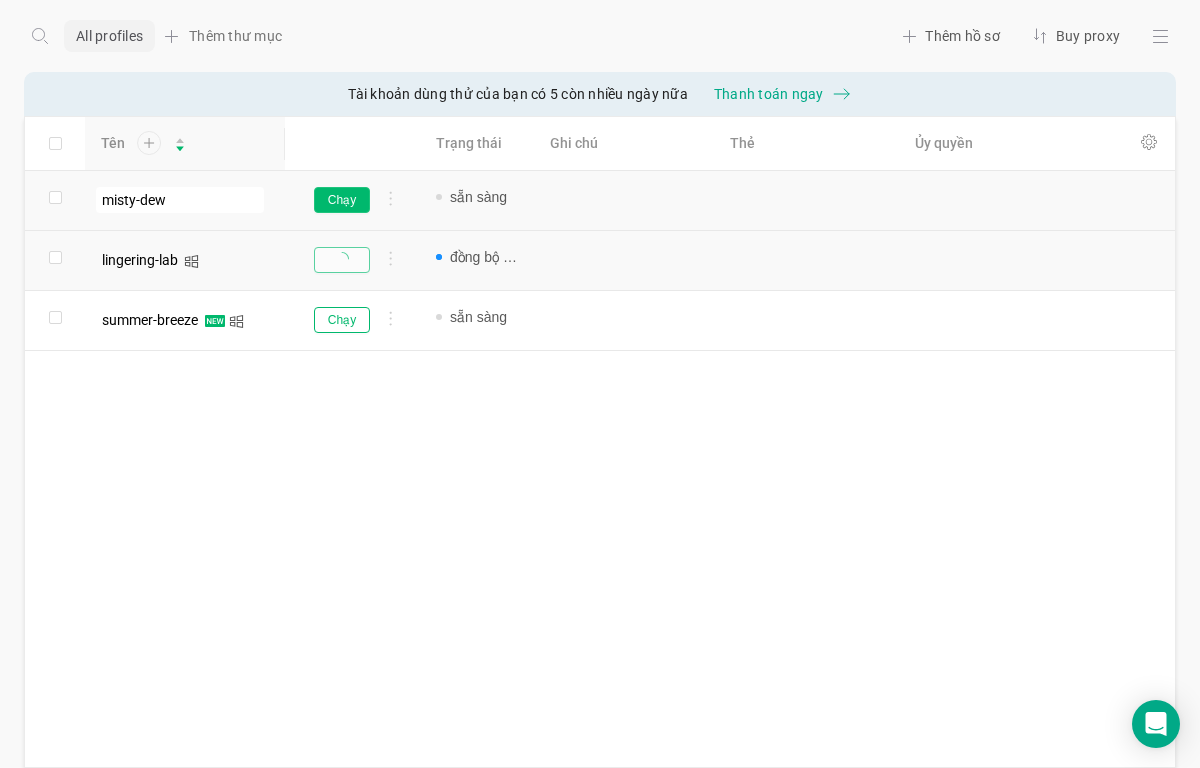 click on "Chạy" at bounding box center (342, 200) 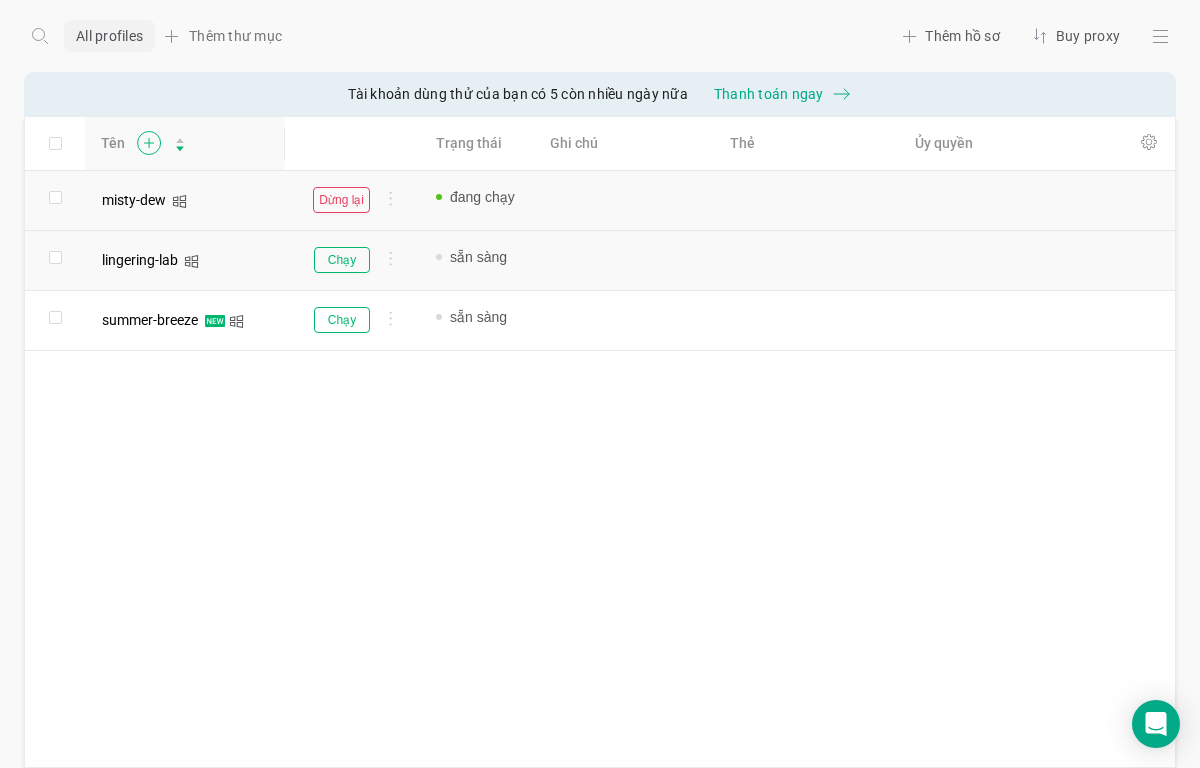 click at bounding box center [148, 143] 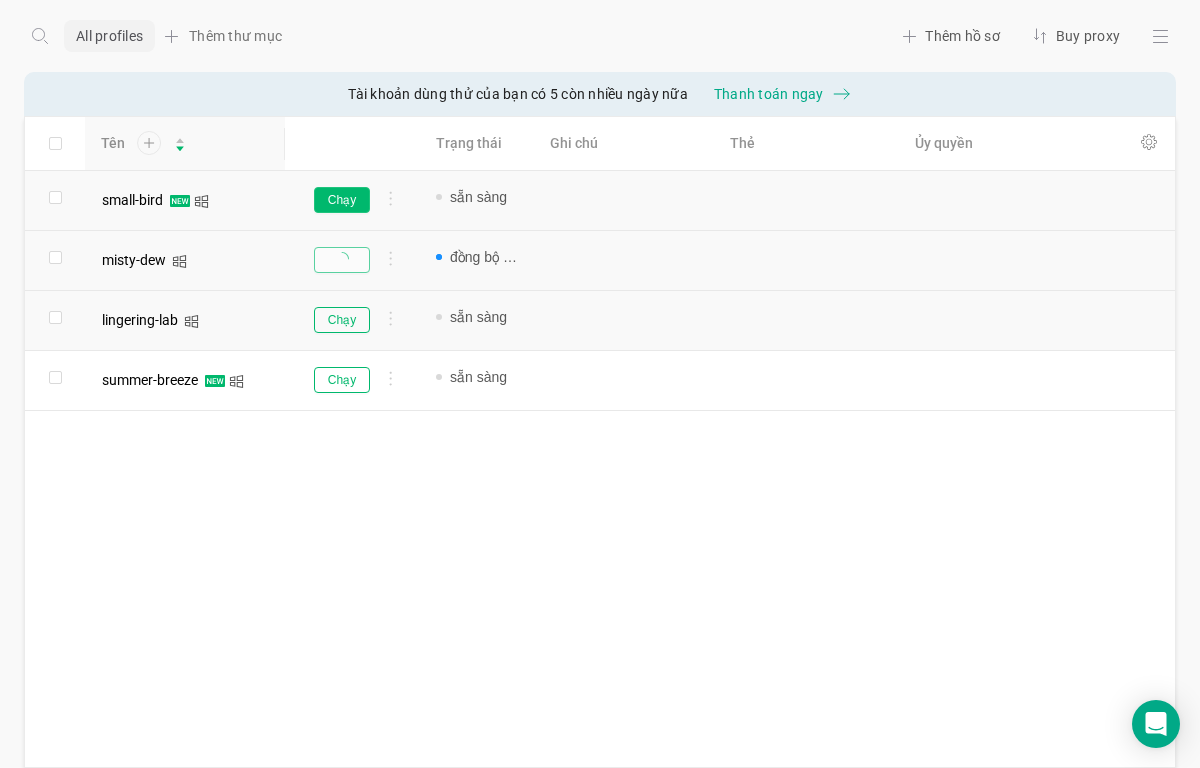 click on "Chạy" at bounding box center (342, 200) 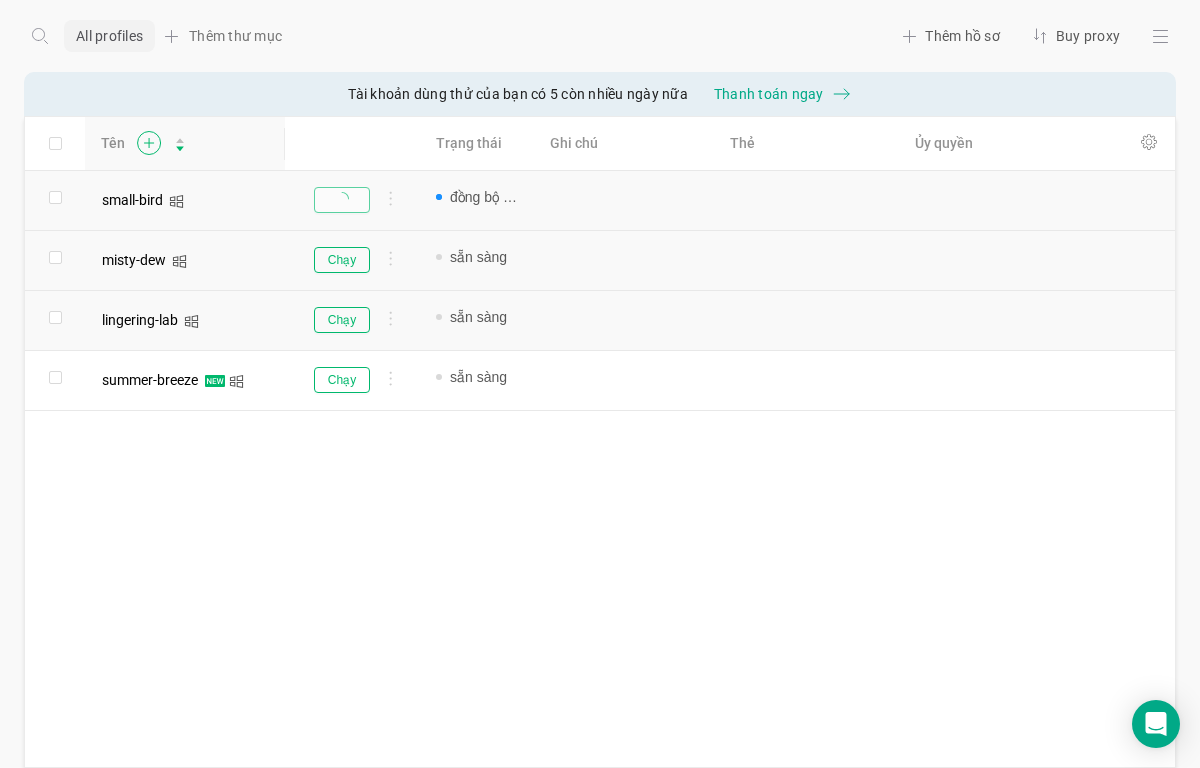 click at bounding box center (148, 143) 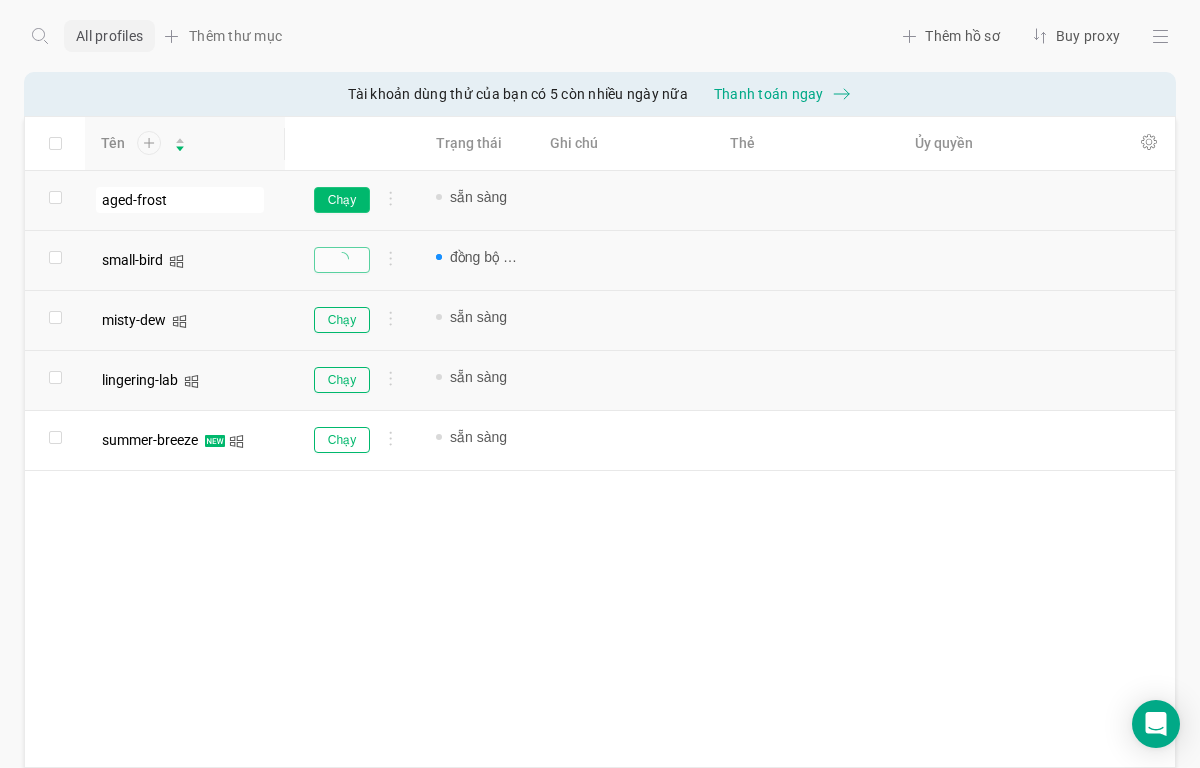 click on "Chạy" at bounding box center (342, 200) 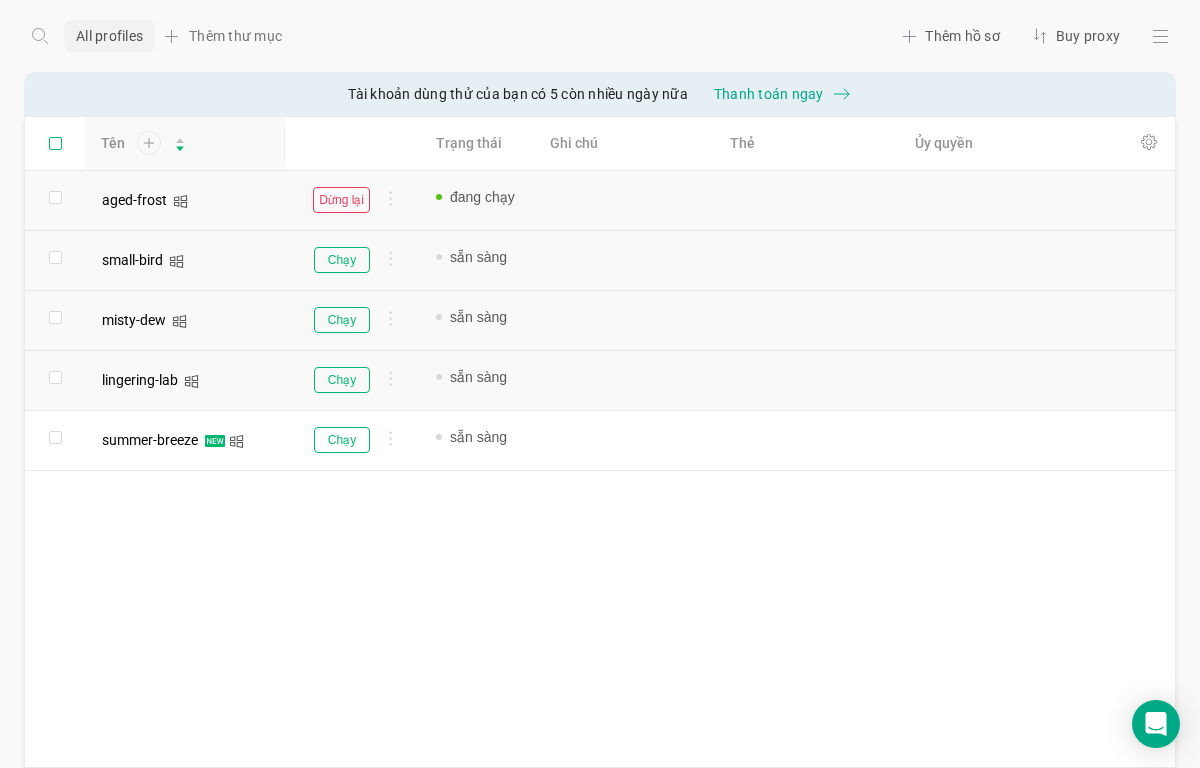 click at bounding box center (55, 143) 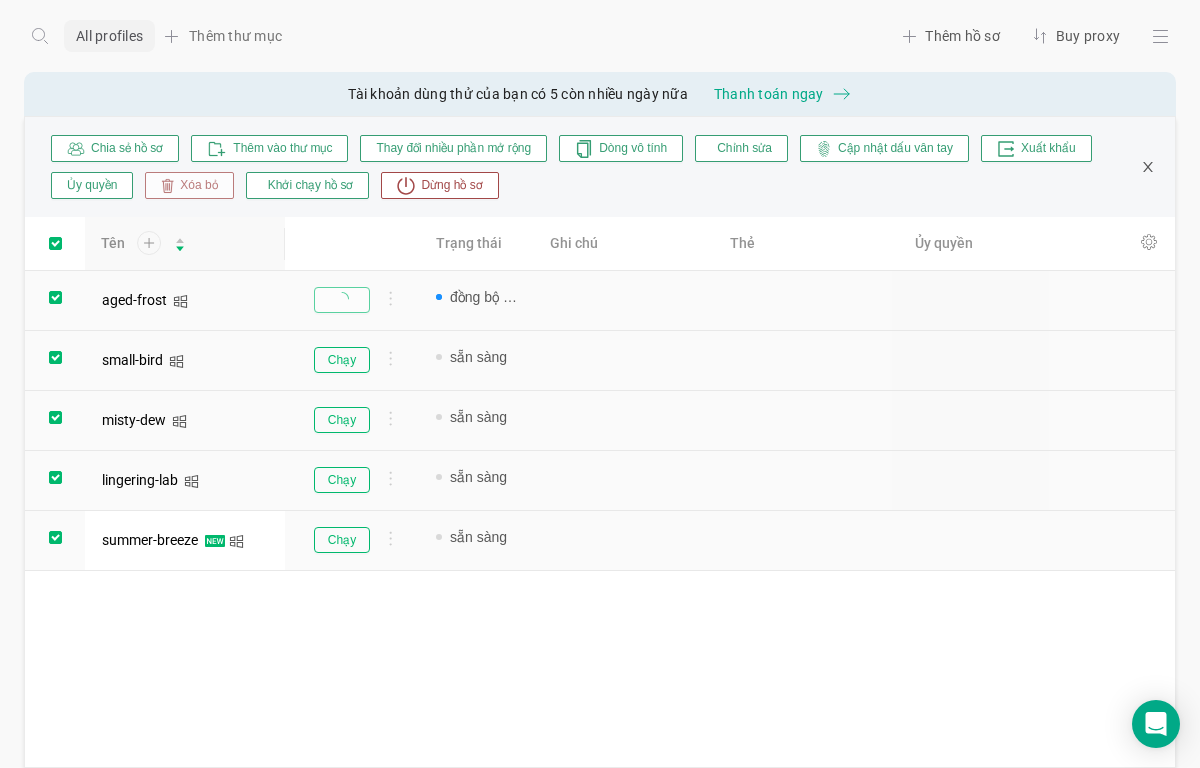 click at bounding box center (167, 186) 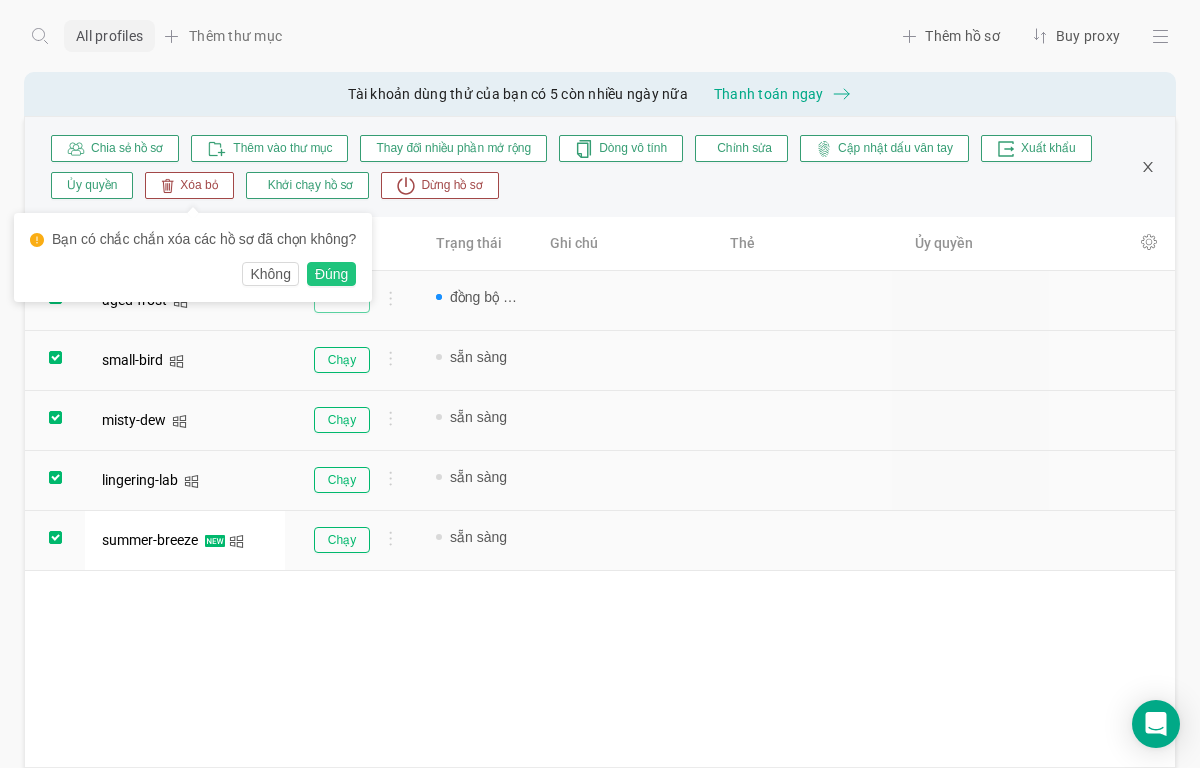 click on "Đúng" at bounding box center (331, 274) 